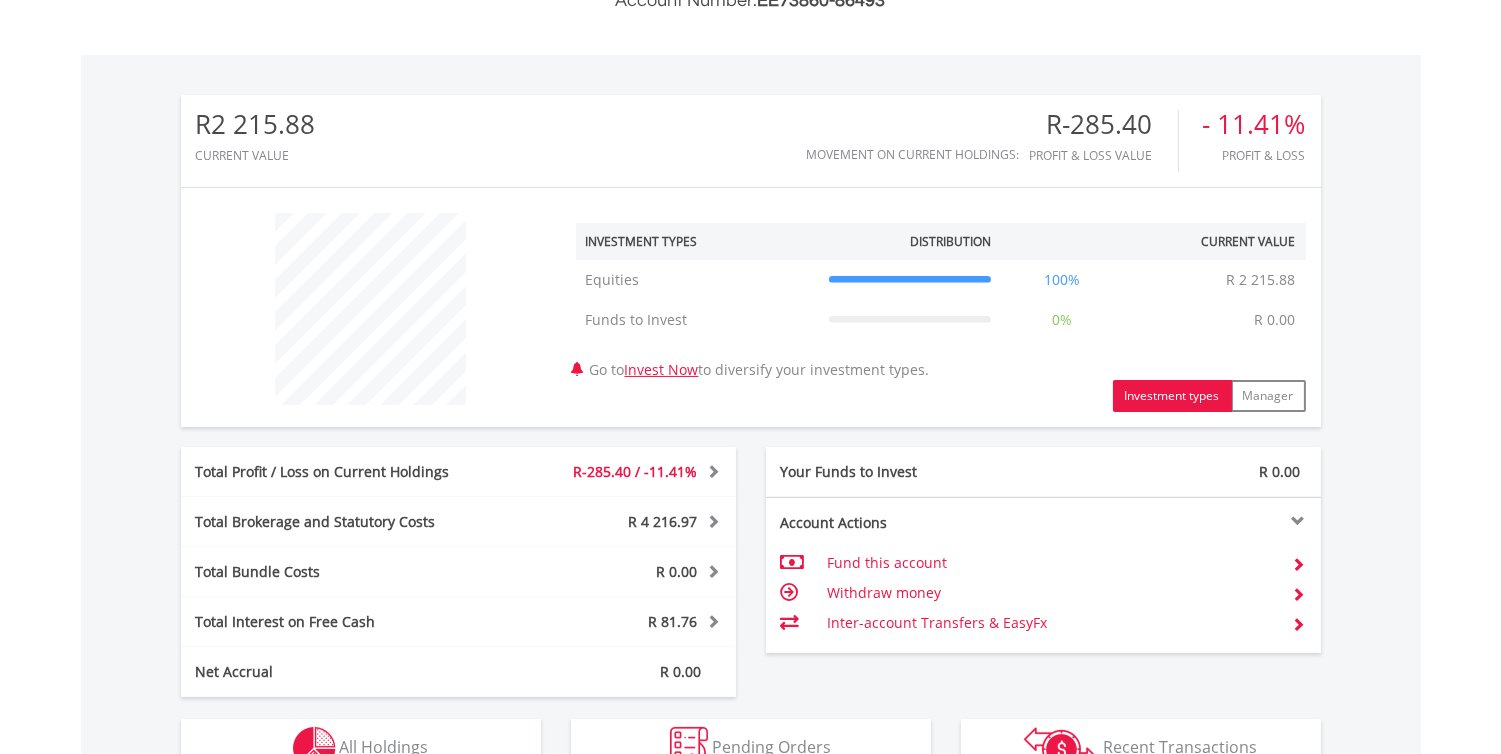 scroll, scrollTop: 564, scrollLeft: 0, axis: vertical 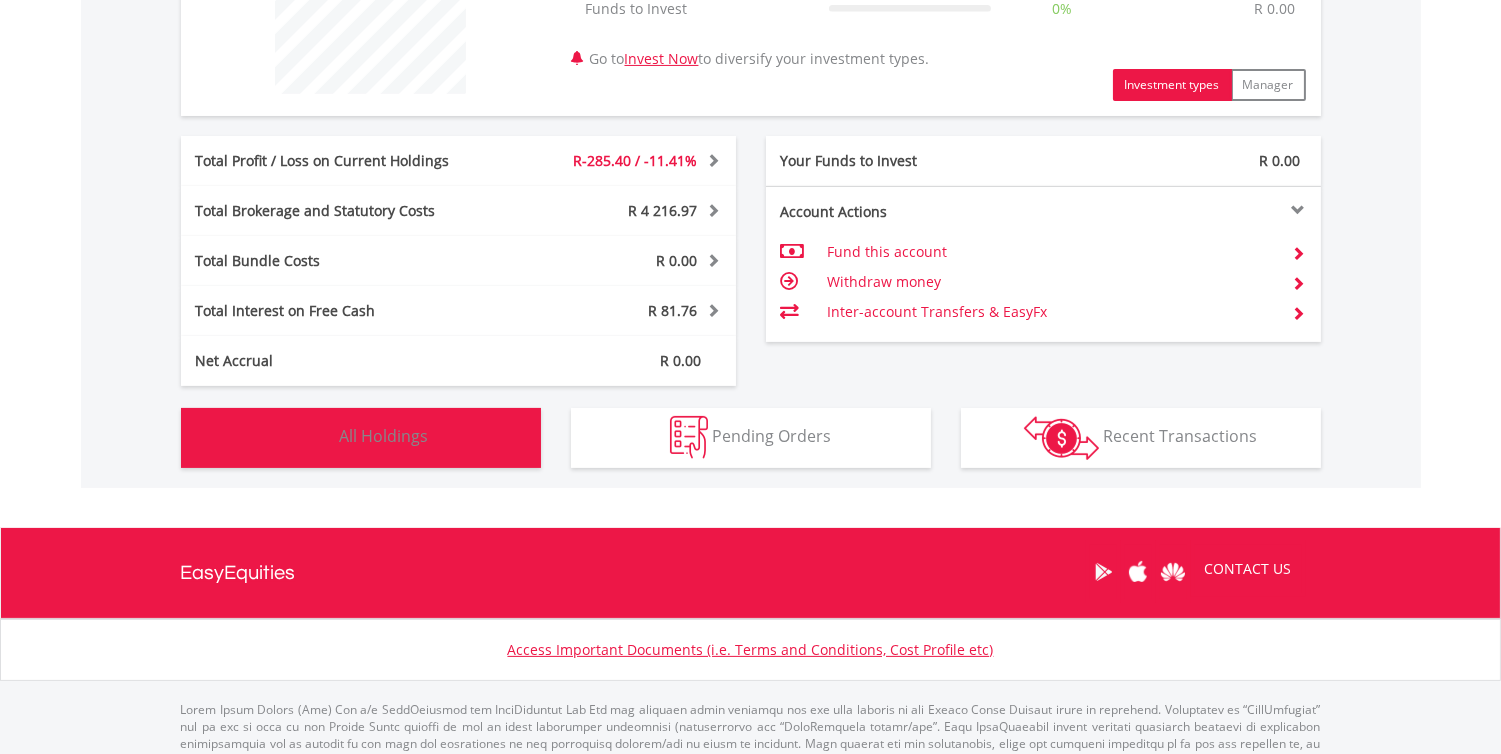 click on "All Holdings" at bounding box center [384, 436] 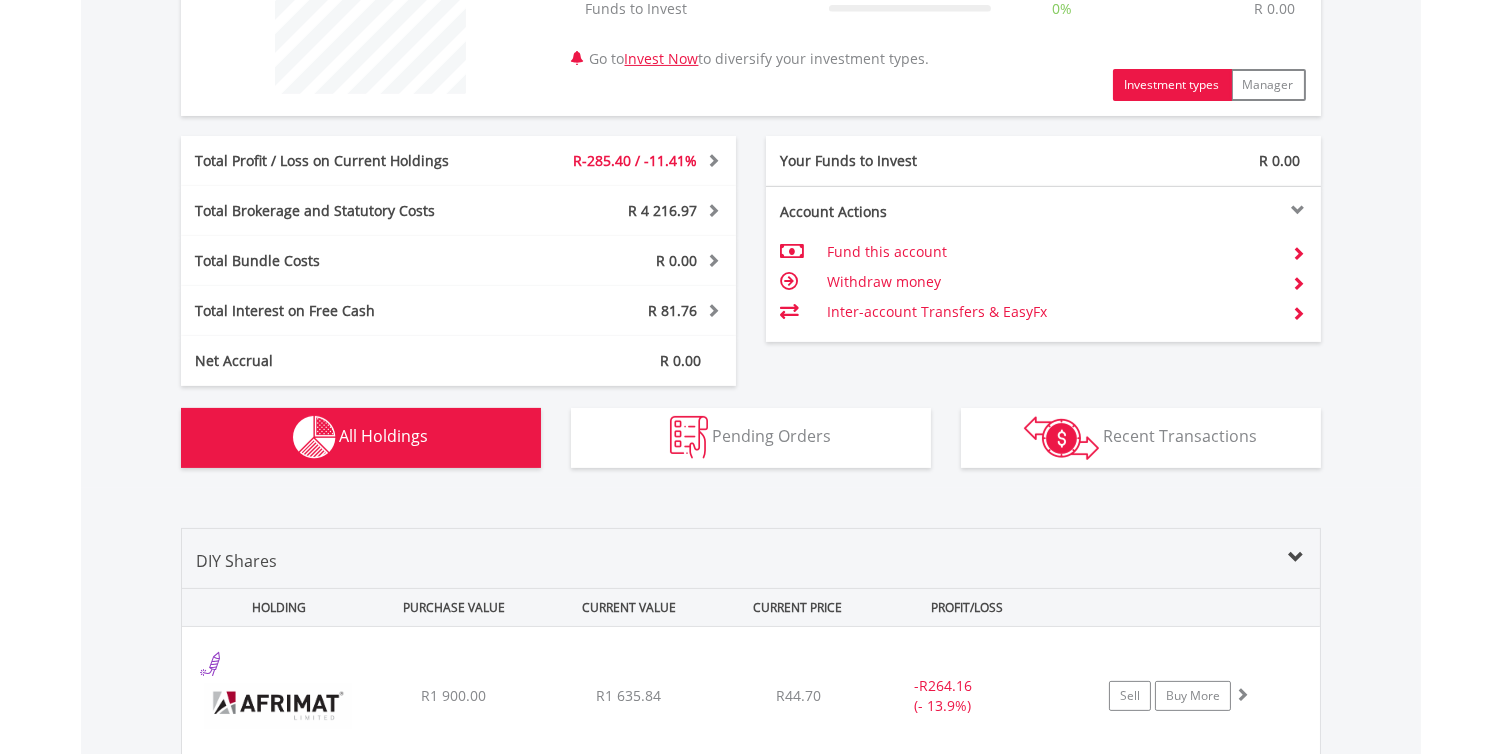 scroll, scrollTop: 1402, scrollLeft: 0, axis: vertical 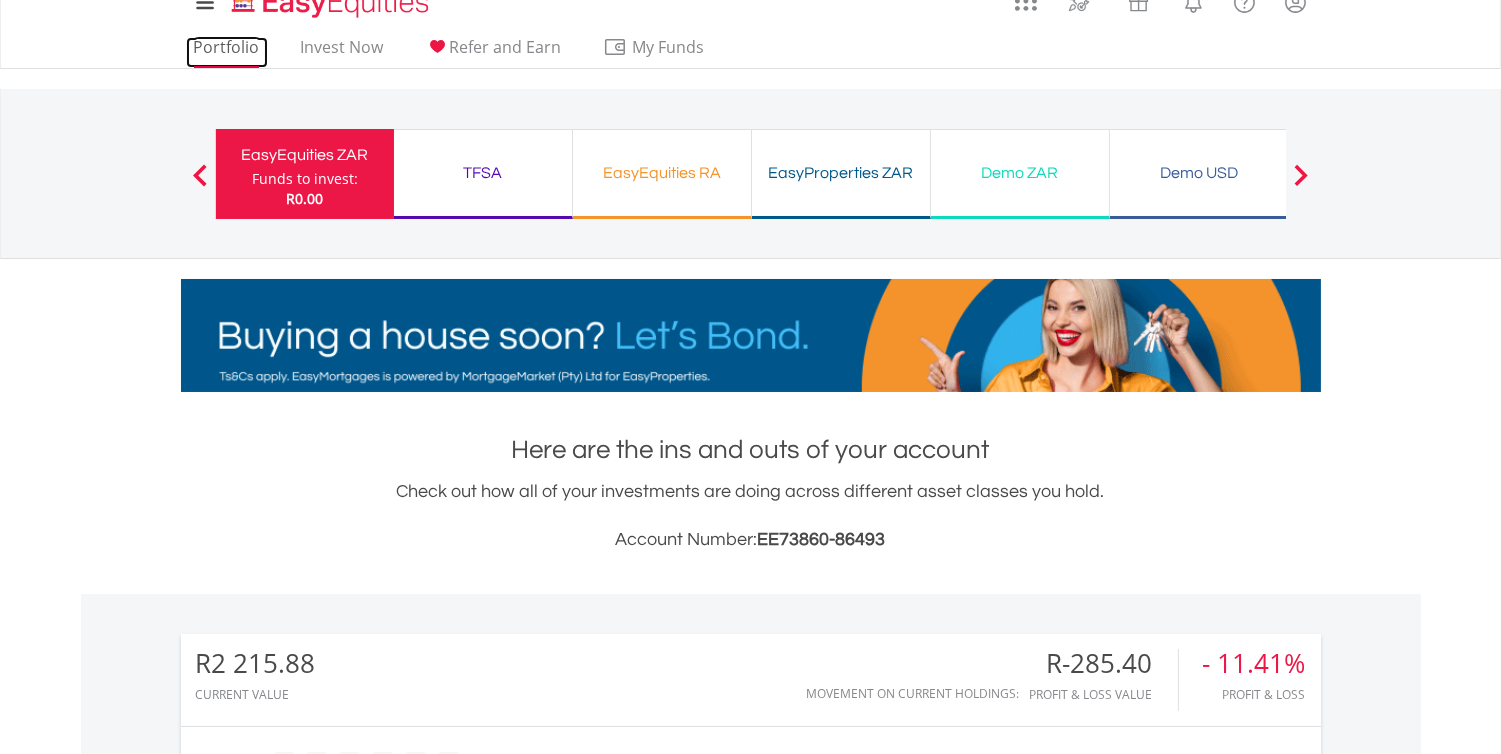 click on "Portfolio" at bounding box center (227, 52) 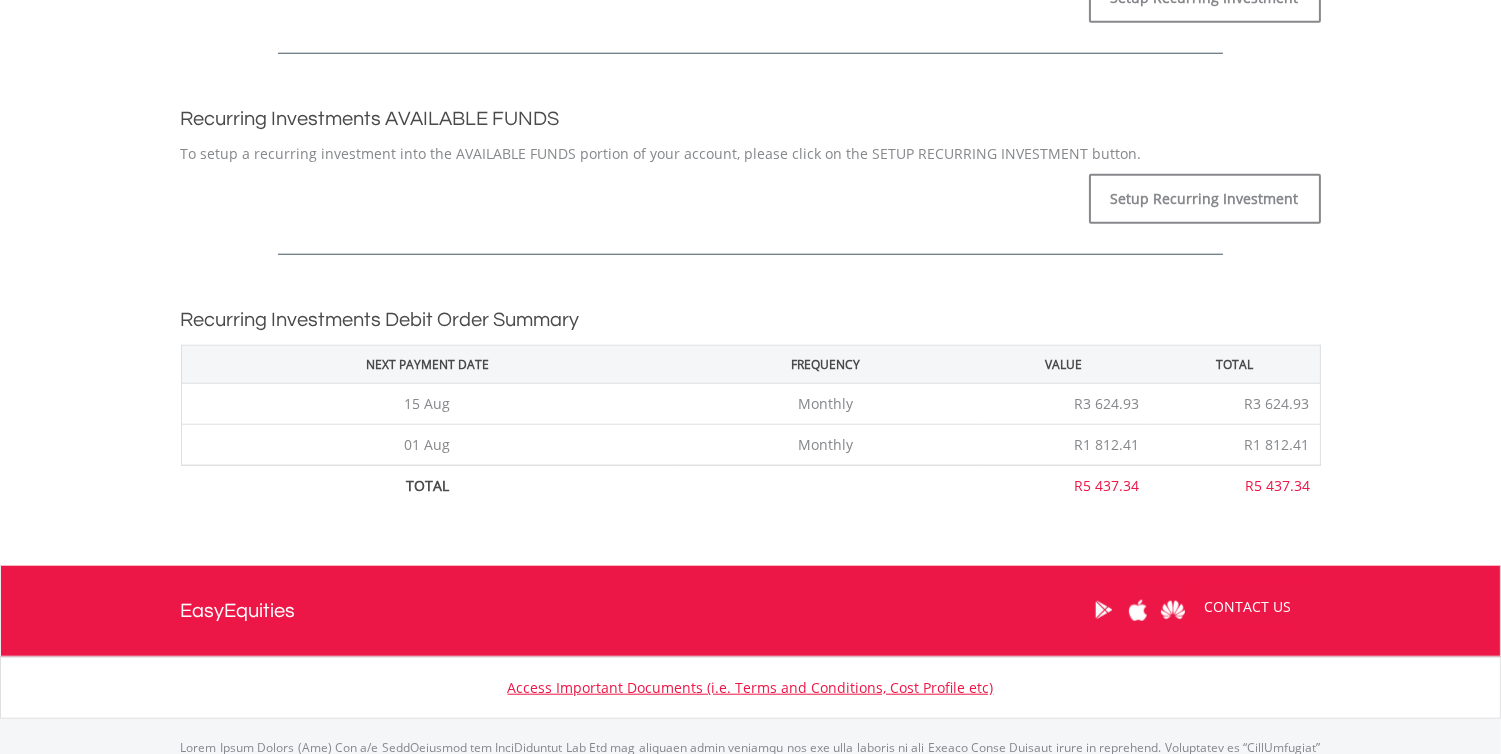scroll, scrollTop: 3548, scrollLeft: 0, axis: vertical 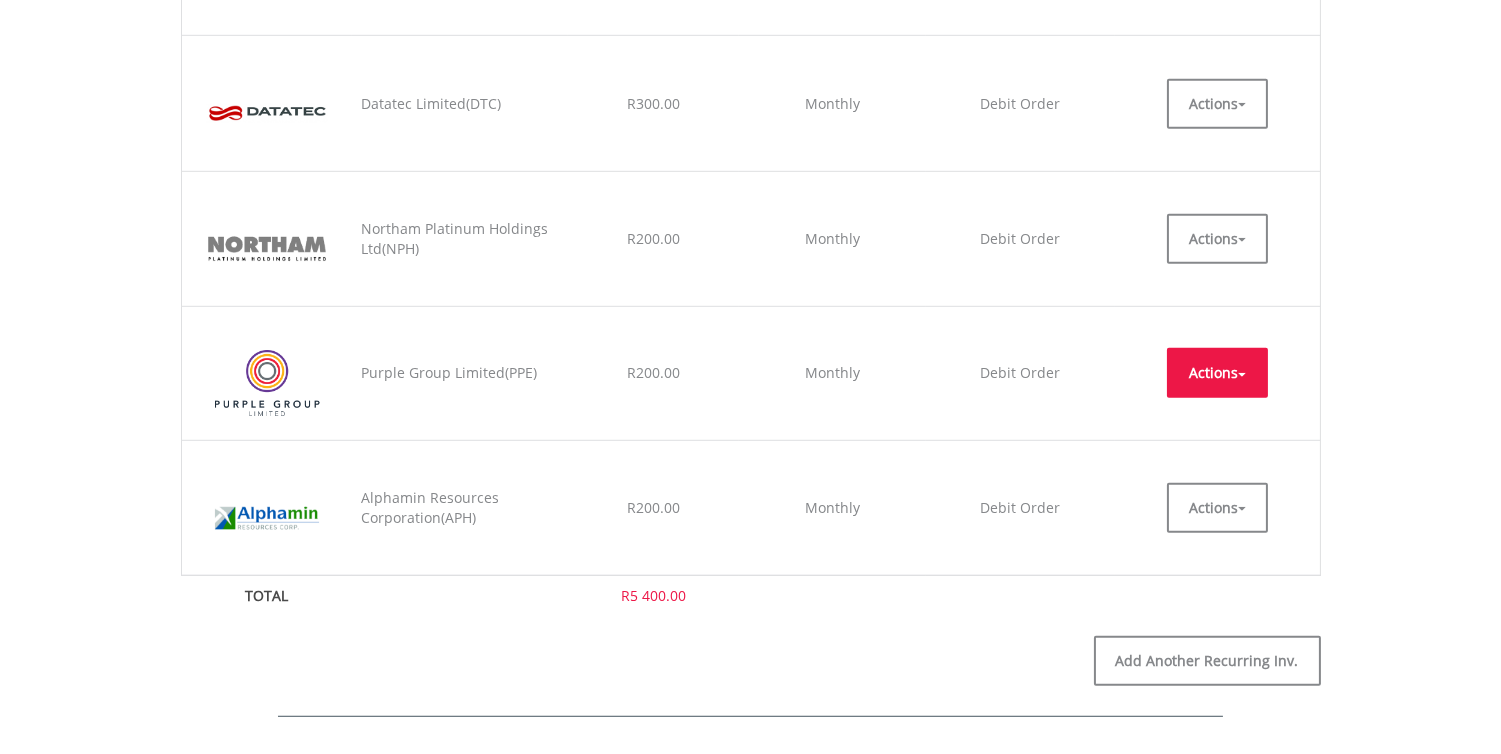 click on "Actions" at bounding box center (1217, 373) 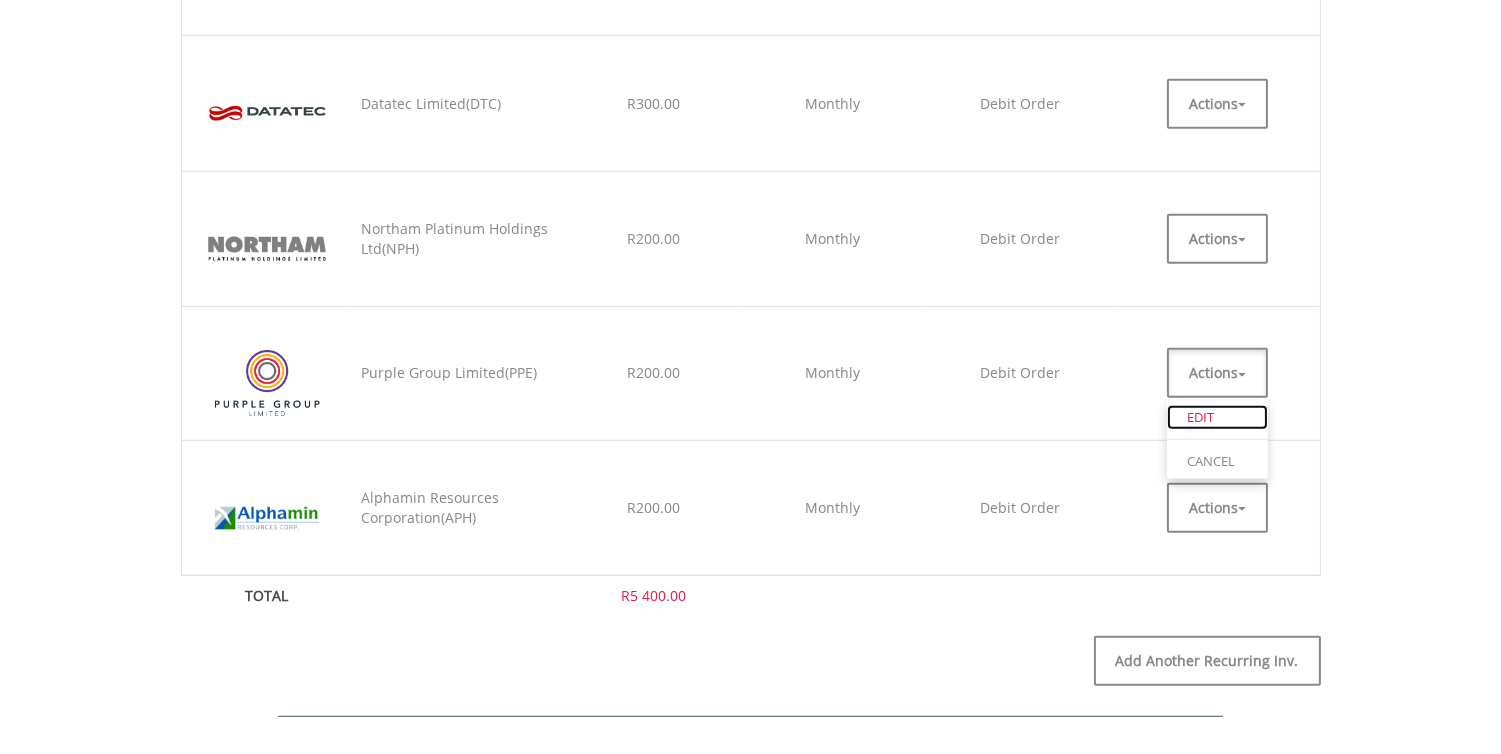 click on "EDIT" at bounding box center (1217, 417) 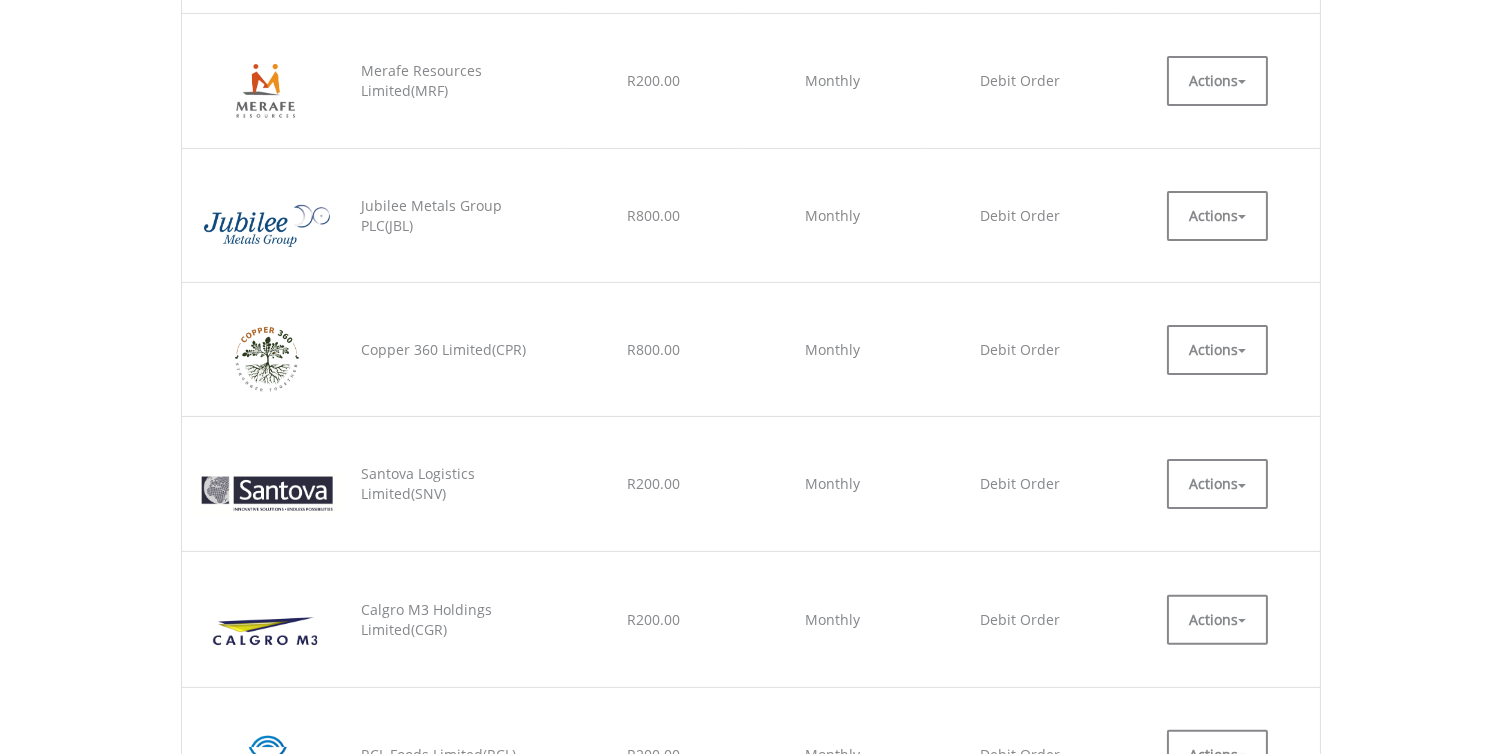 scroll, scrollTop: 1152, scrollLeft: 0, axis: vertical 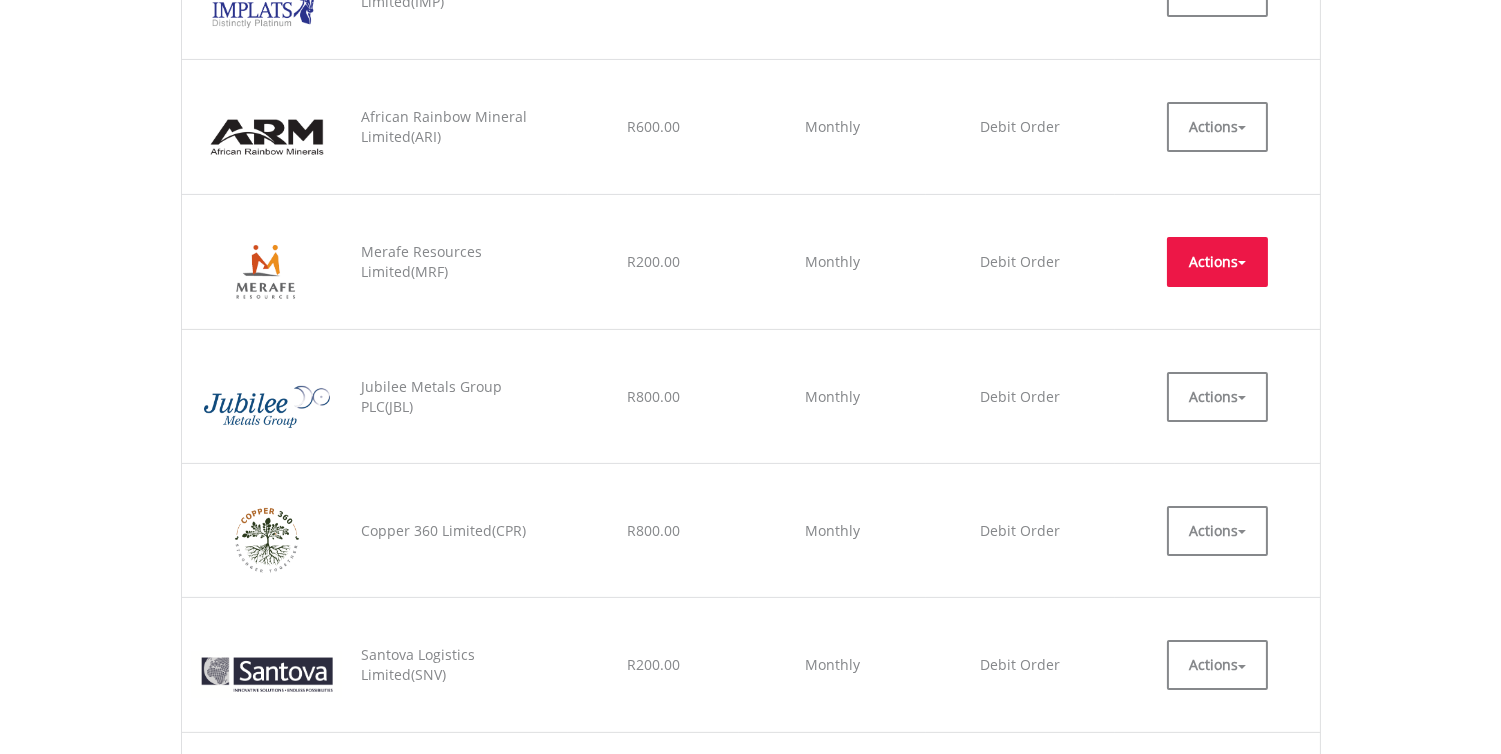 click on "Actions" at bounding box center [1217, 262] 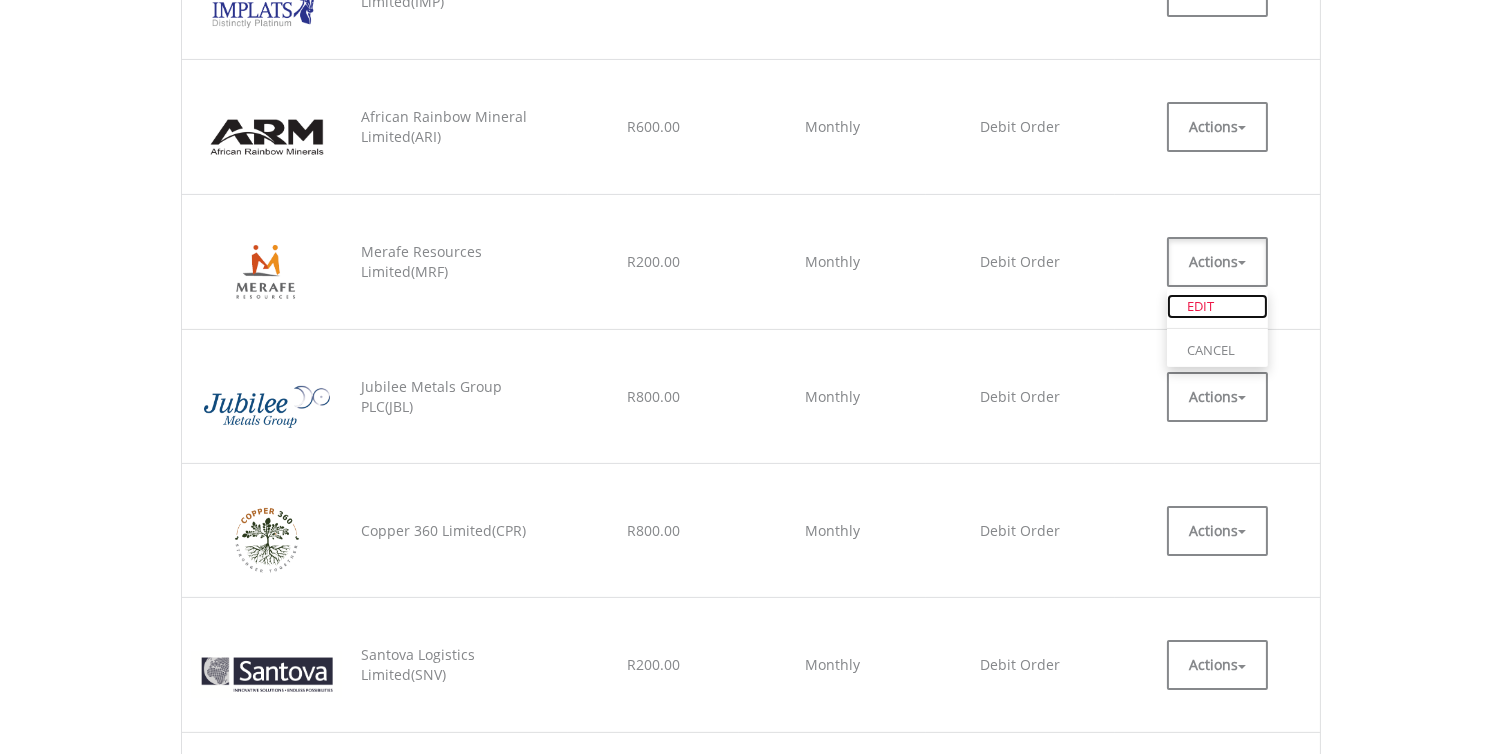 click on "EDIT" at bounding box center [1217, 306] 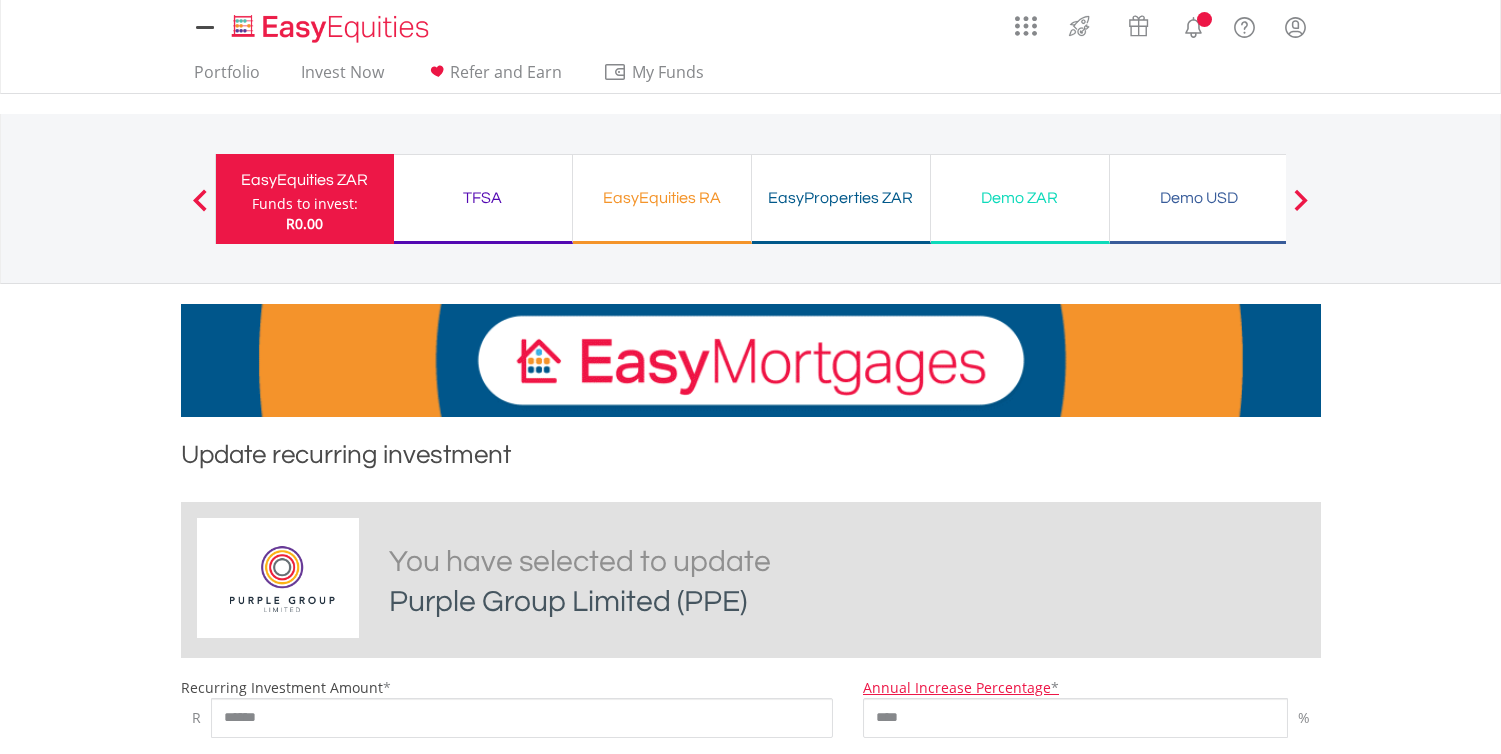 scroll, scrollTop: 0, scrollLeft: 0, axis: both 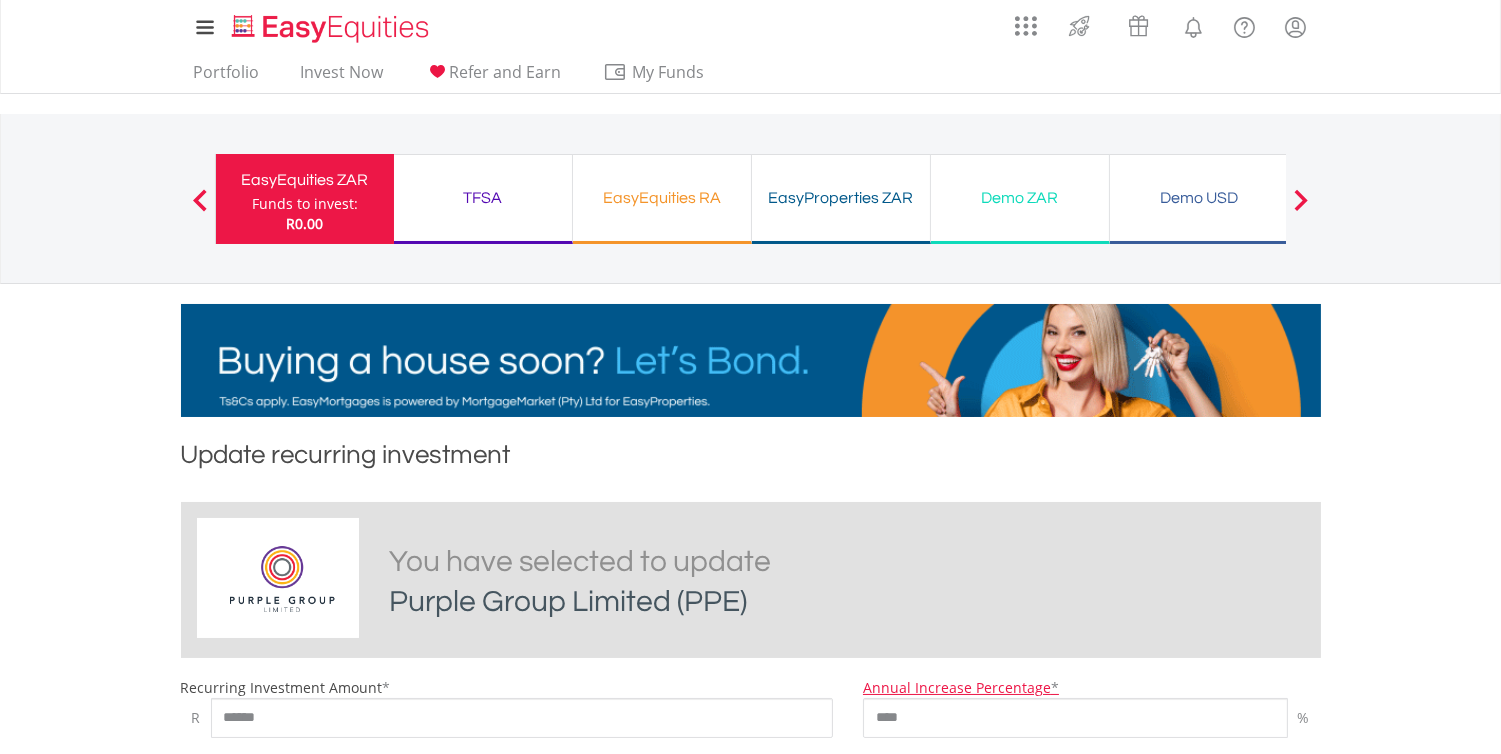drag, startPoint x: 1508, startPoint y: 202, endPoint x: 1516, endPoint y: 152, distance: 50.635956 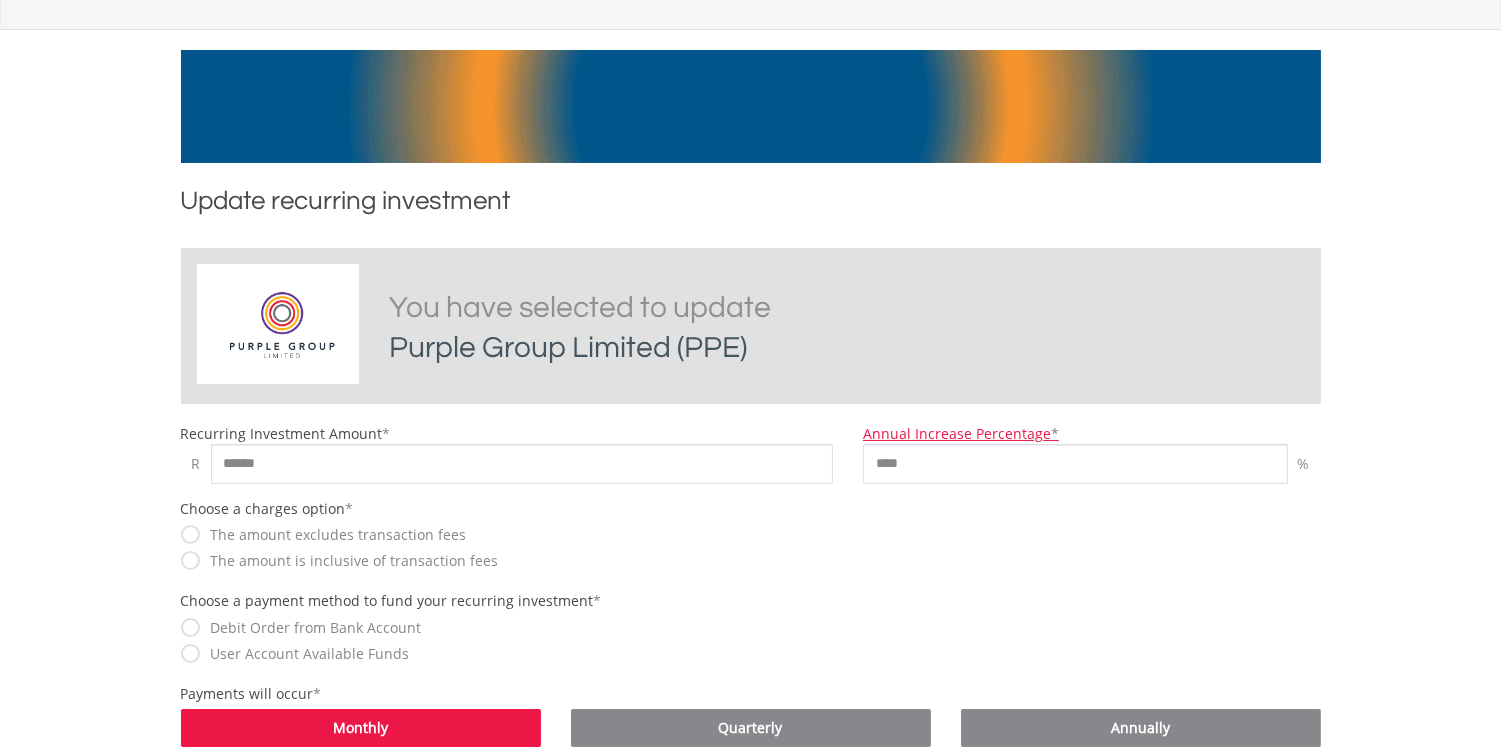 scroll, scrollTop: 0, scrollLeft: 0, axis: both 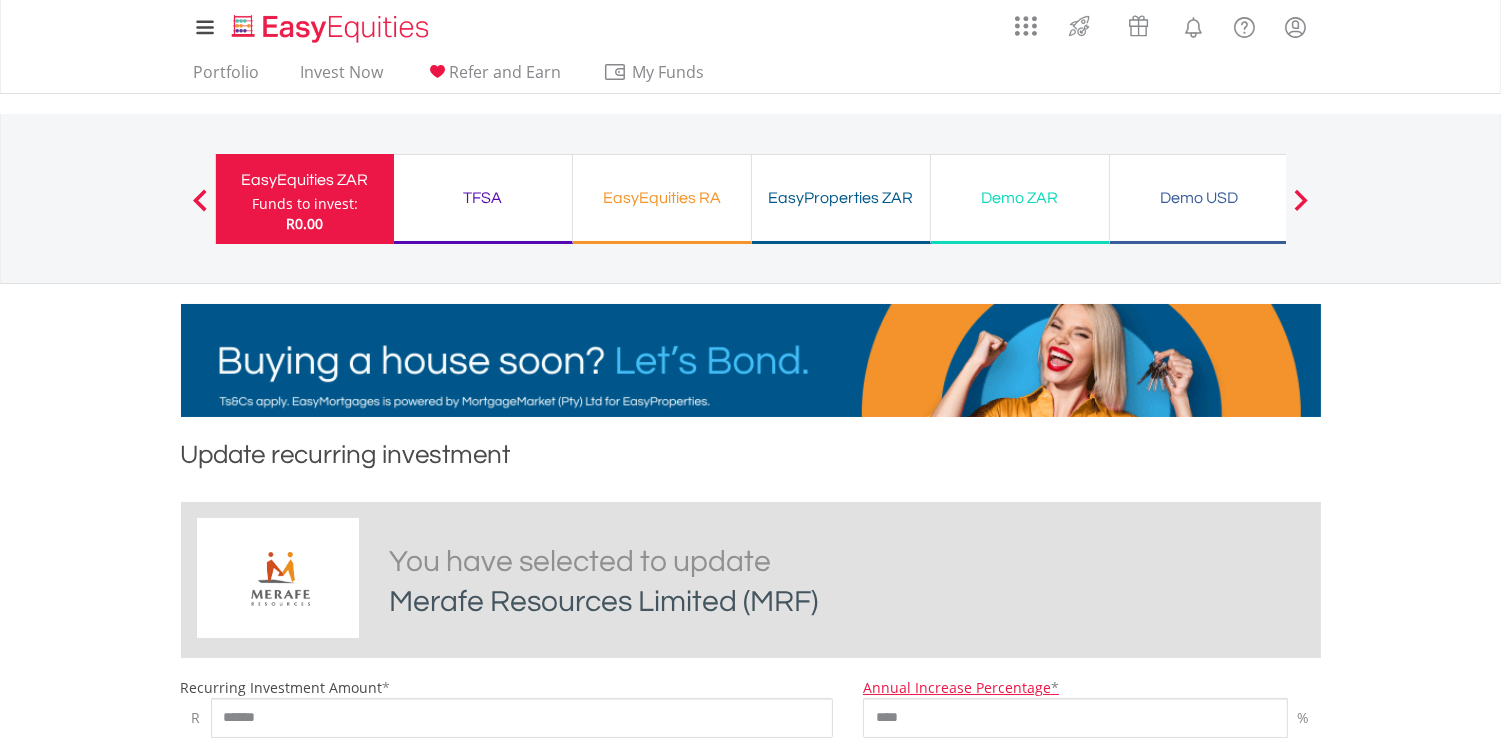 drag, startPoint x: 1507, startPoint y: 201, endPoint x: 1504, endPoint y: 157, distance: 44.102154 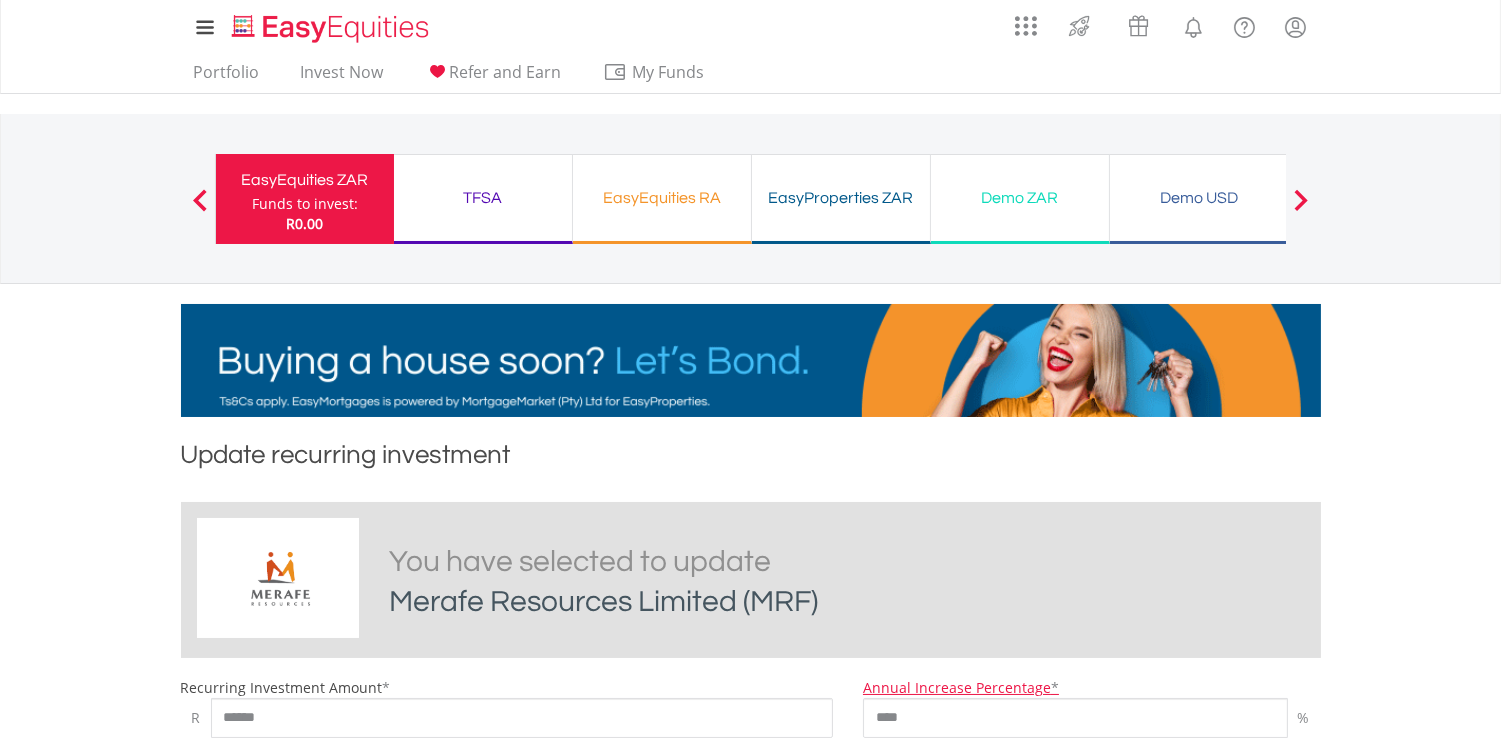 click on "My Investments
Invest Now
New Listings
Sell
My Recurring Investments
Pending Orders
Switch Unit Trusts
Vouchers
Buy a Voucher
Redeem a Voucher" at bounding box center (750, 1097) 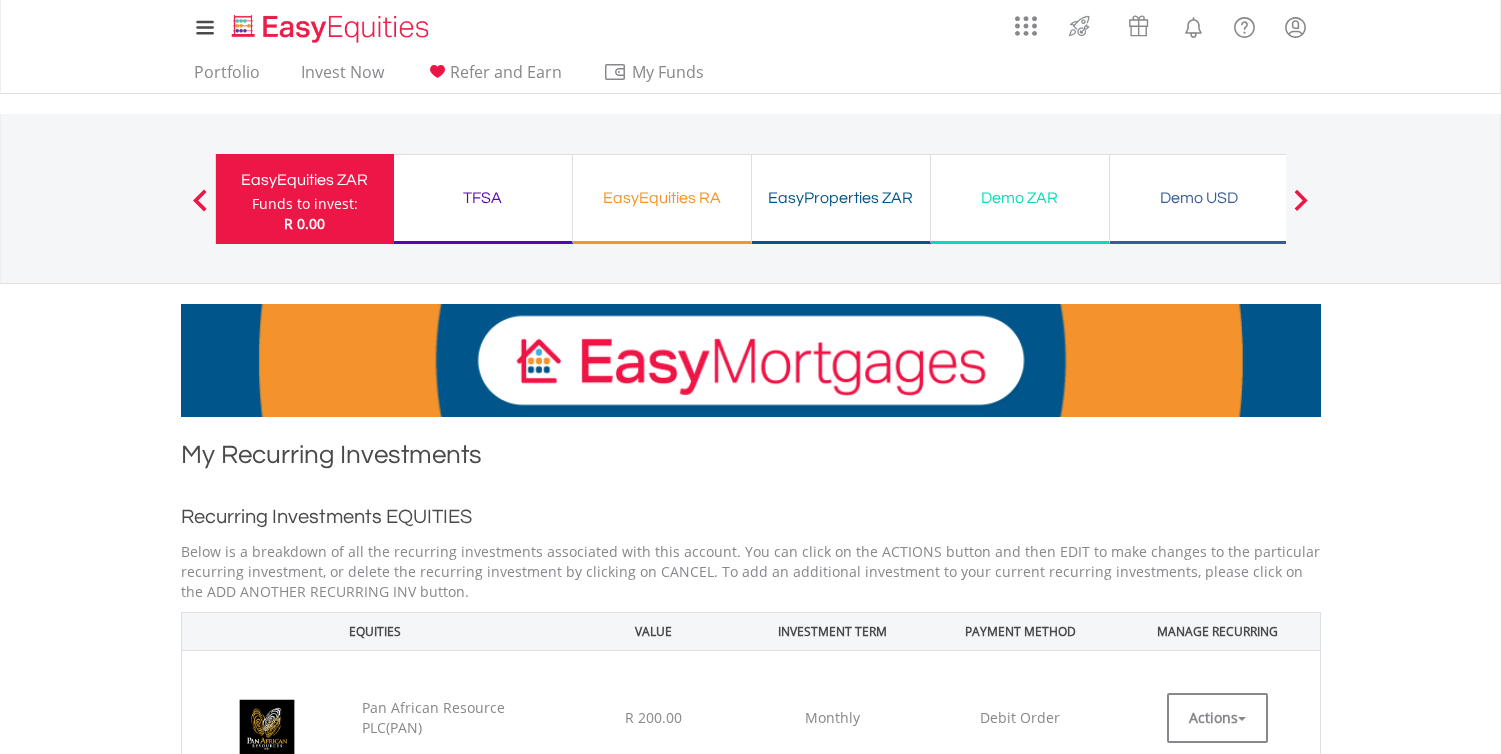 scroll, scrollTop: 997, scrollLeft: 0, axis: vertical 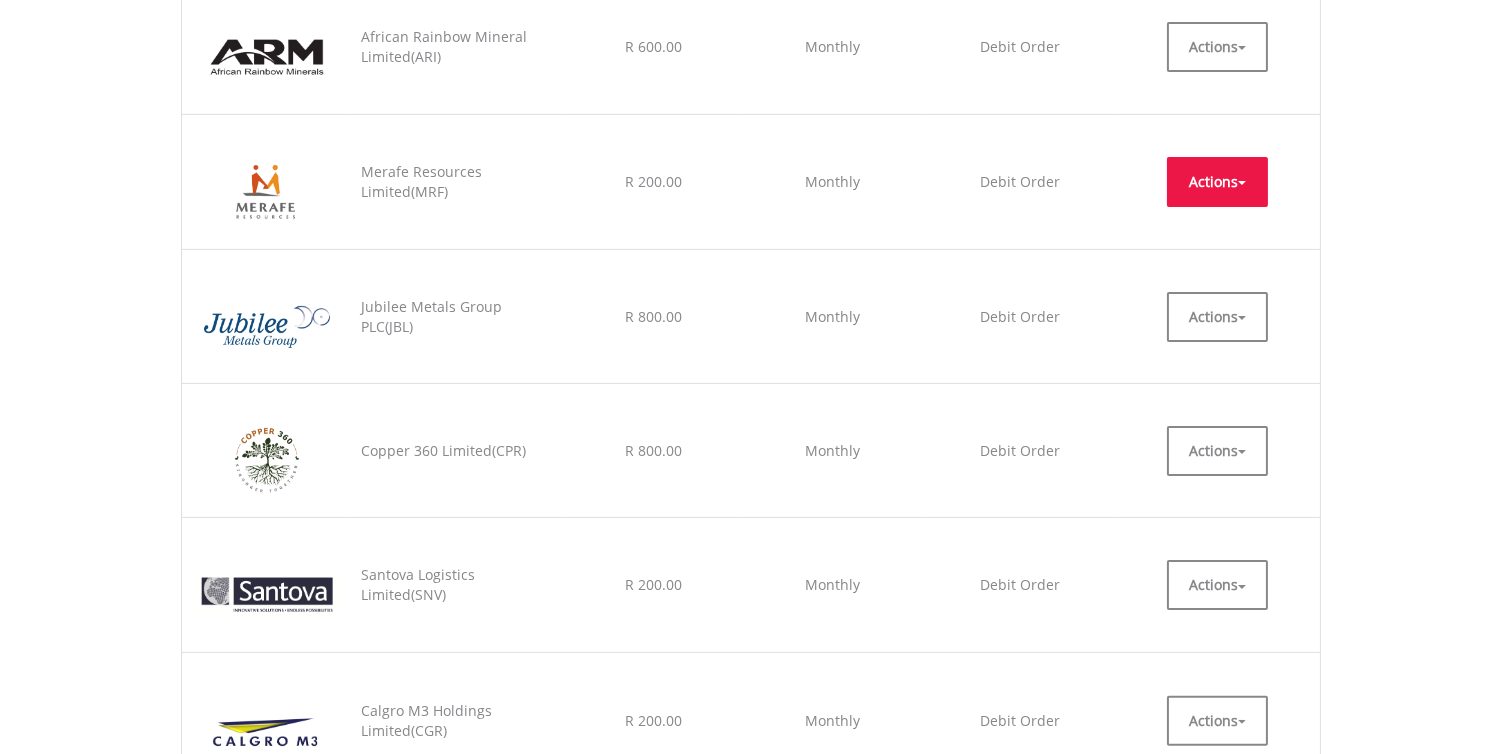 click at bounding box center (1242, 183) 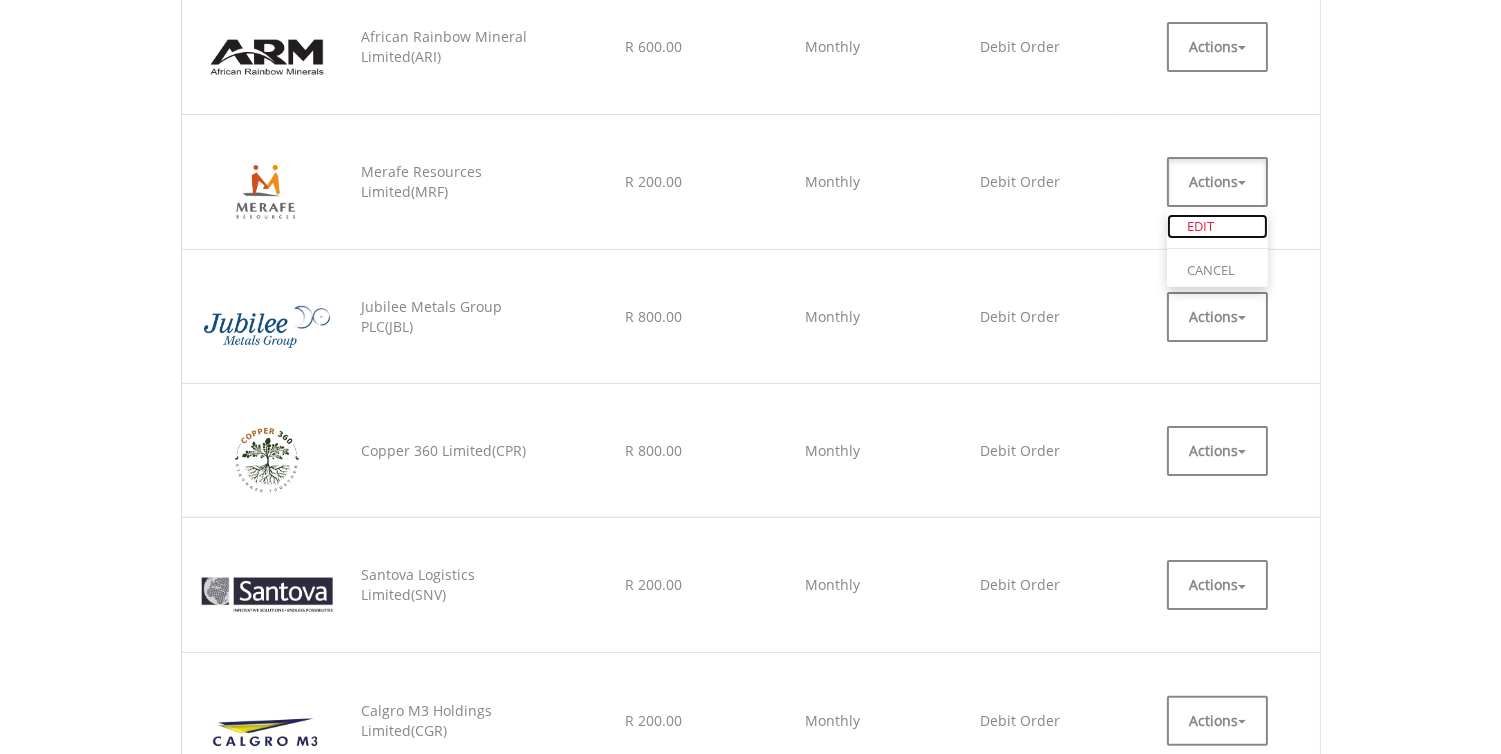 click on "EDIT" at bounding box center (1217, 226) 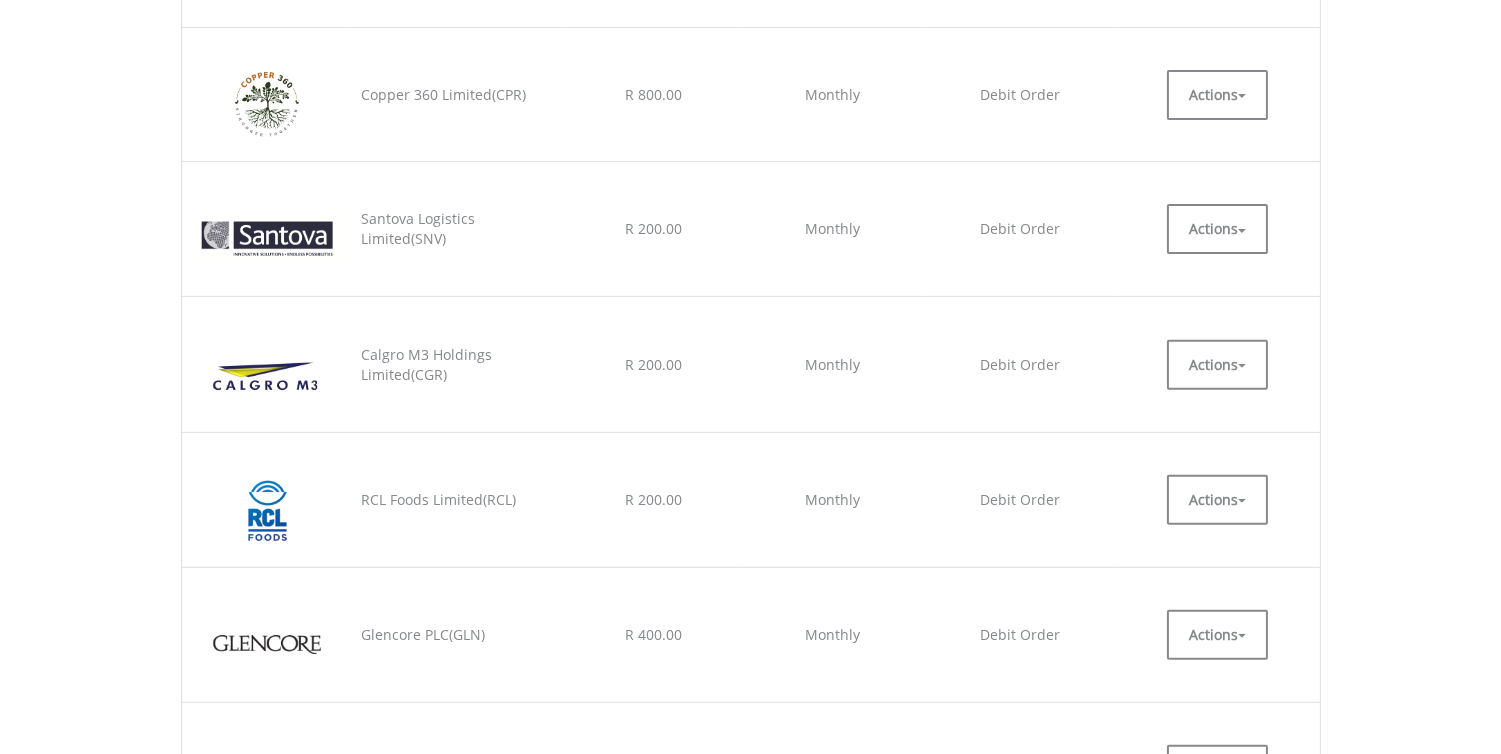 scroll, scrollTop: 1446, scrollLeft: 0, axis: vertical 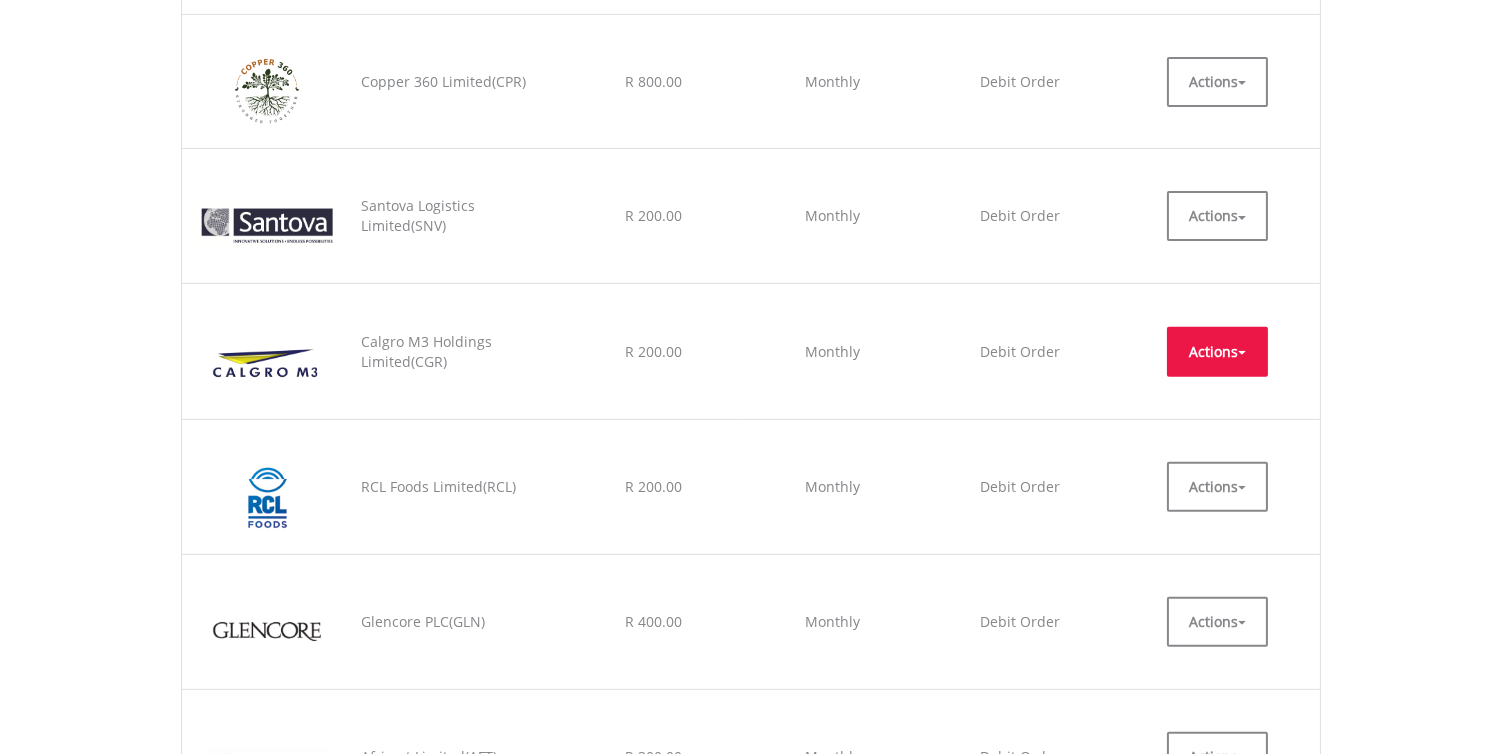 click at bounding box center (1242, 353) 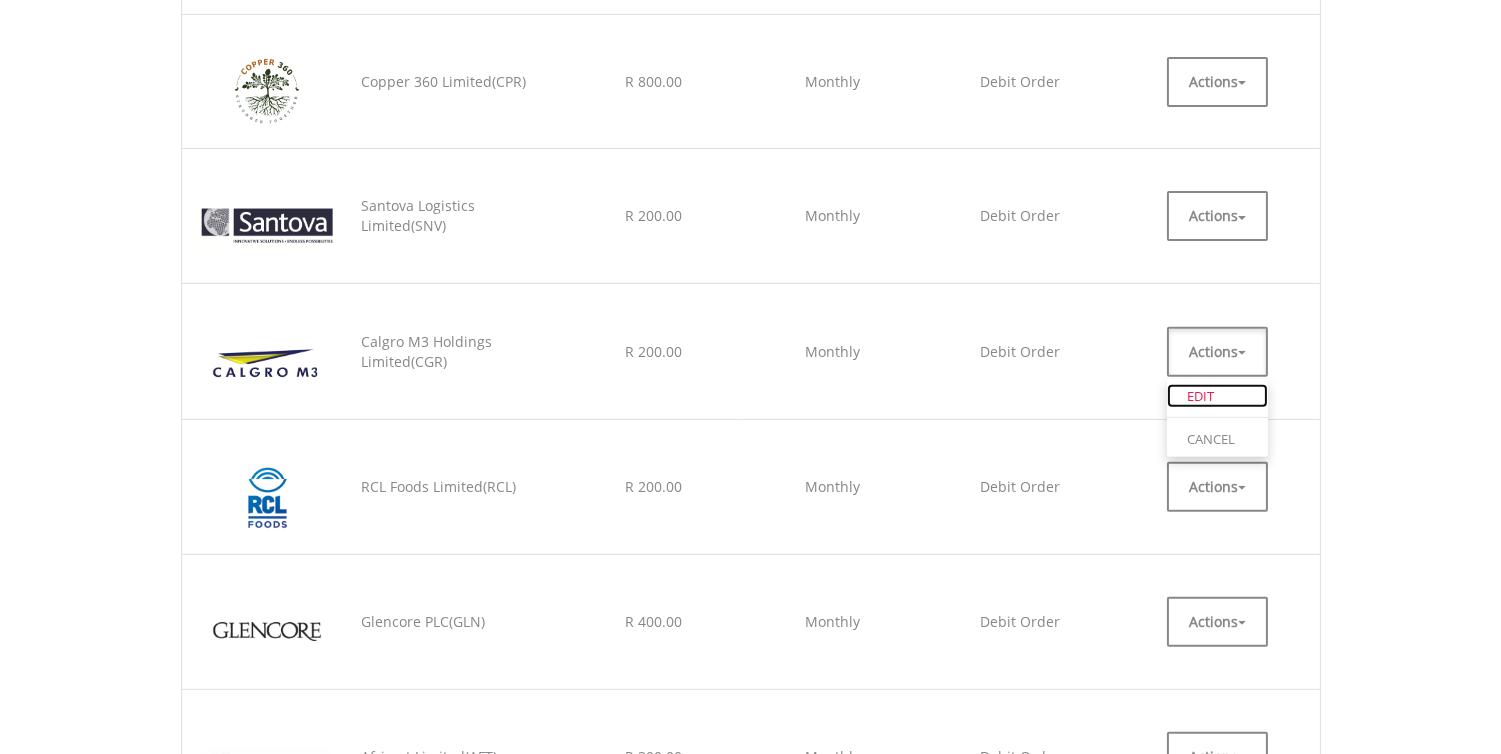 click on "EDIT" at bounding box center [1217, 396] 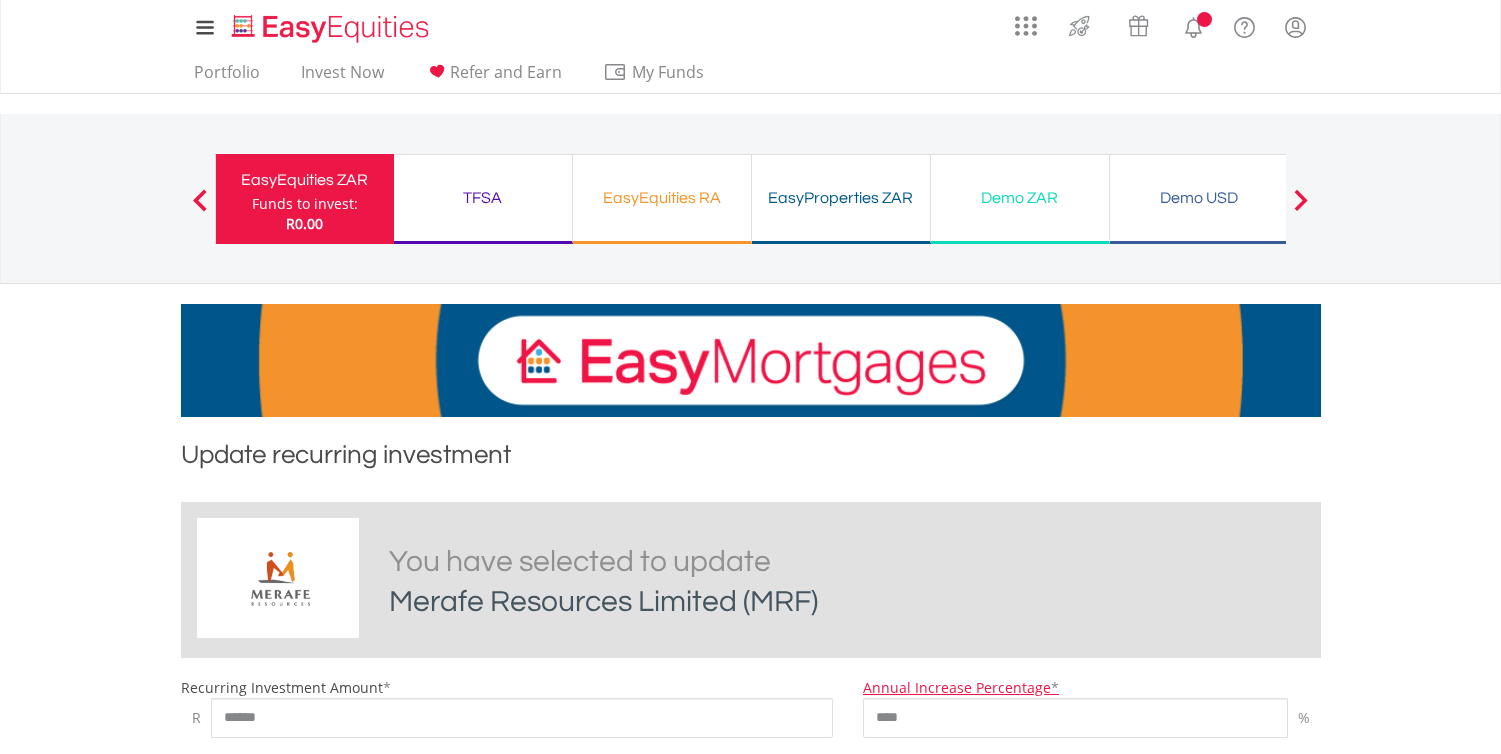 scroll, scrollTop: 0, scrollLeft: 0, axis: both 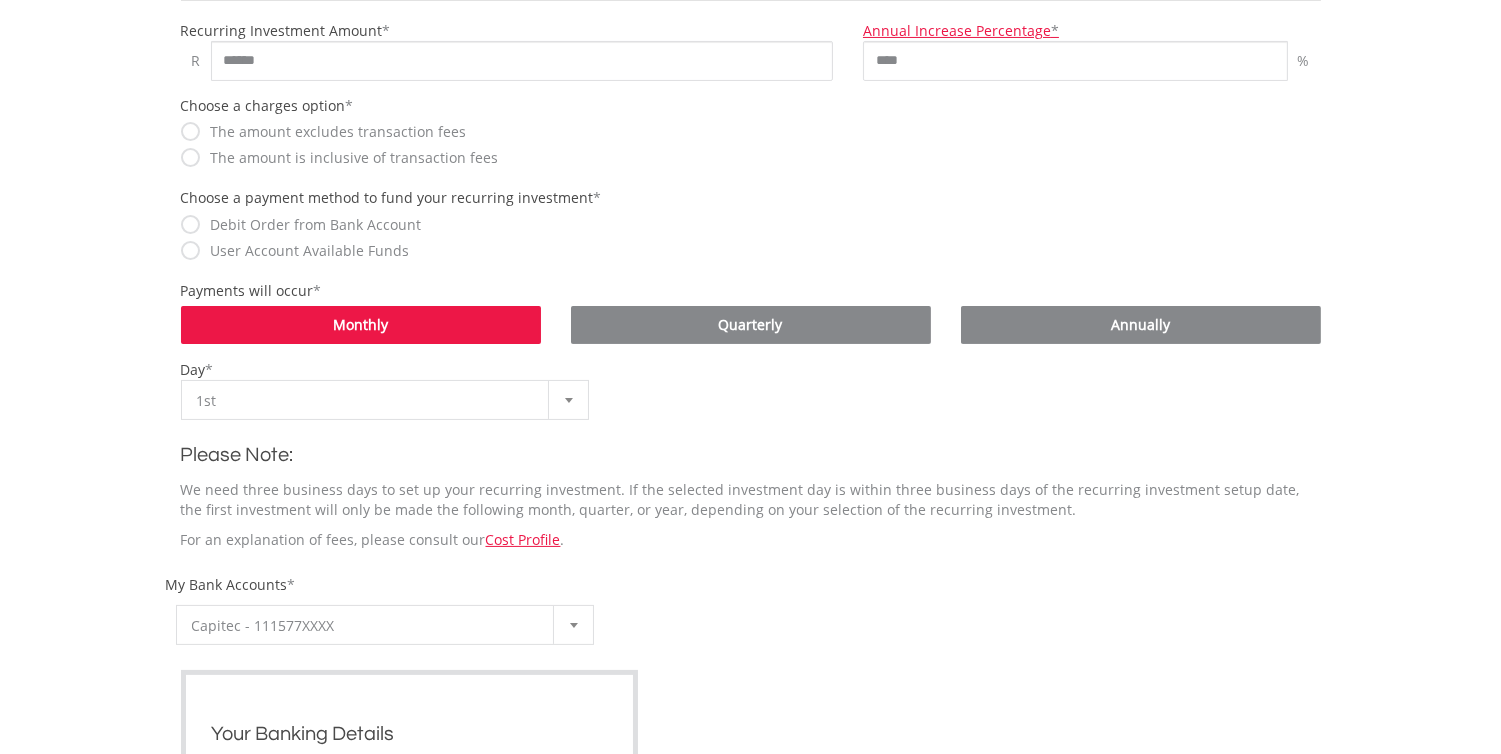 drag, startPoint x: 1513, startPoint y: 268, endPoint x: 870, endPoint y: 394, distance: 655.22894 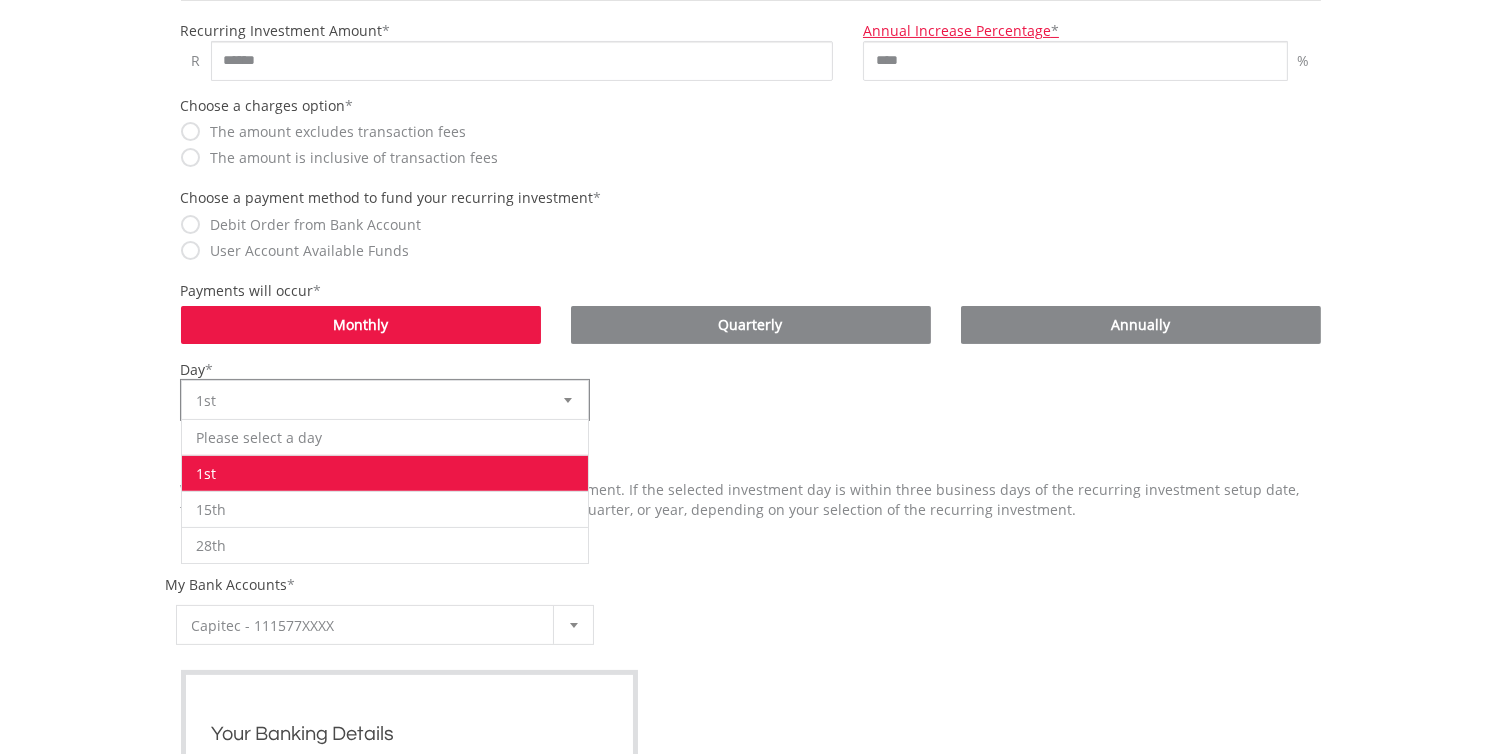 click at bounding box center (568, 400) 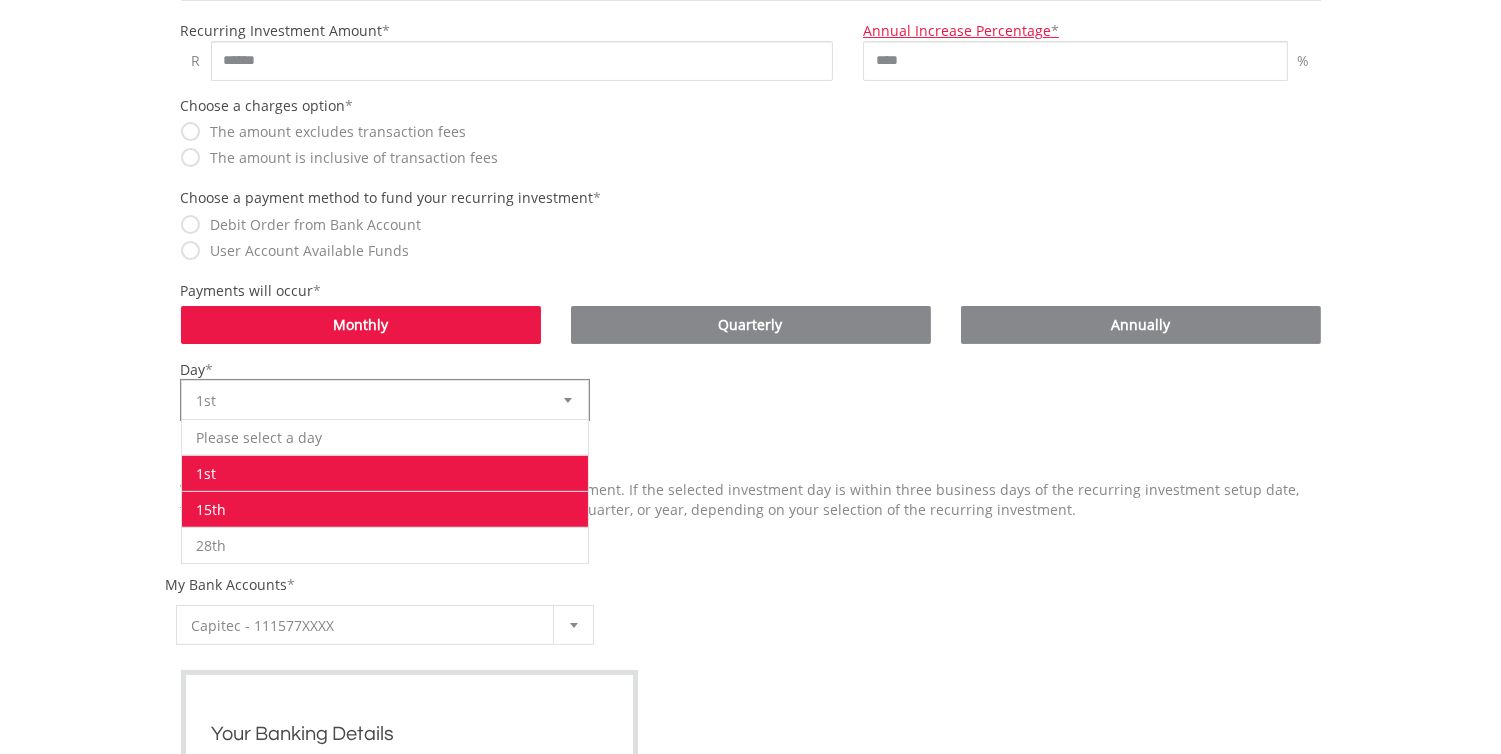 click on "15th" at bounding box center [385, 509] 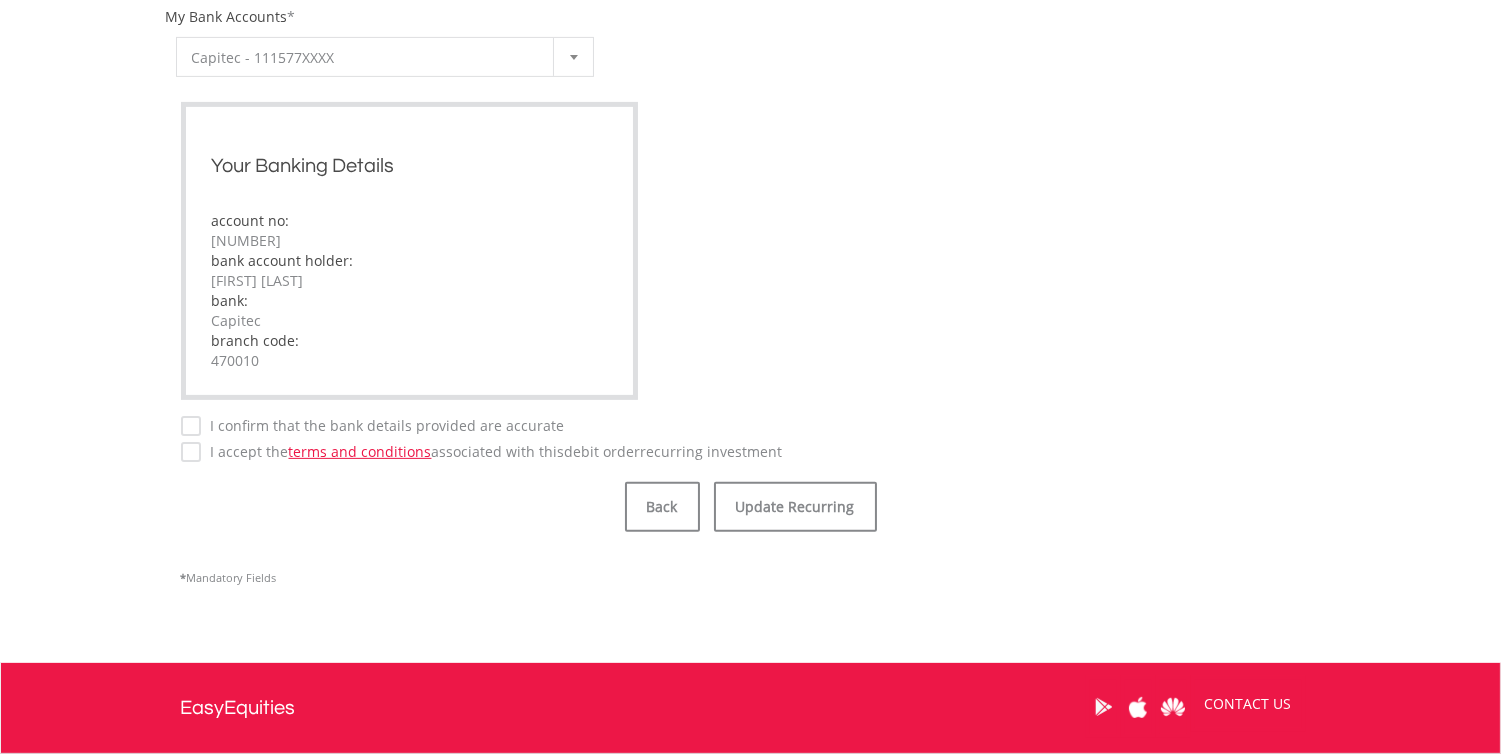 scroll, scrollTop: 1246, scrollLeft: 0, axis: vertical 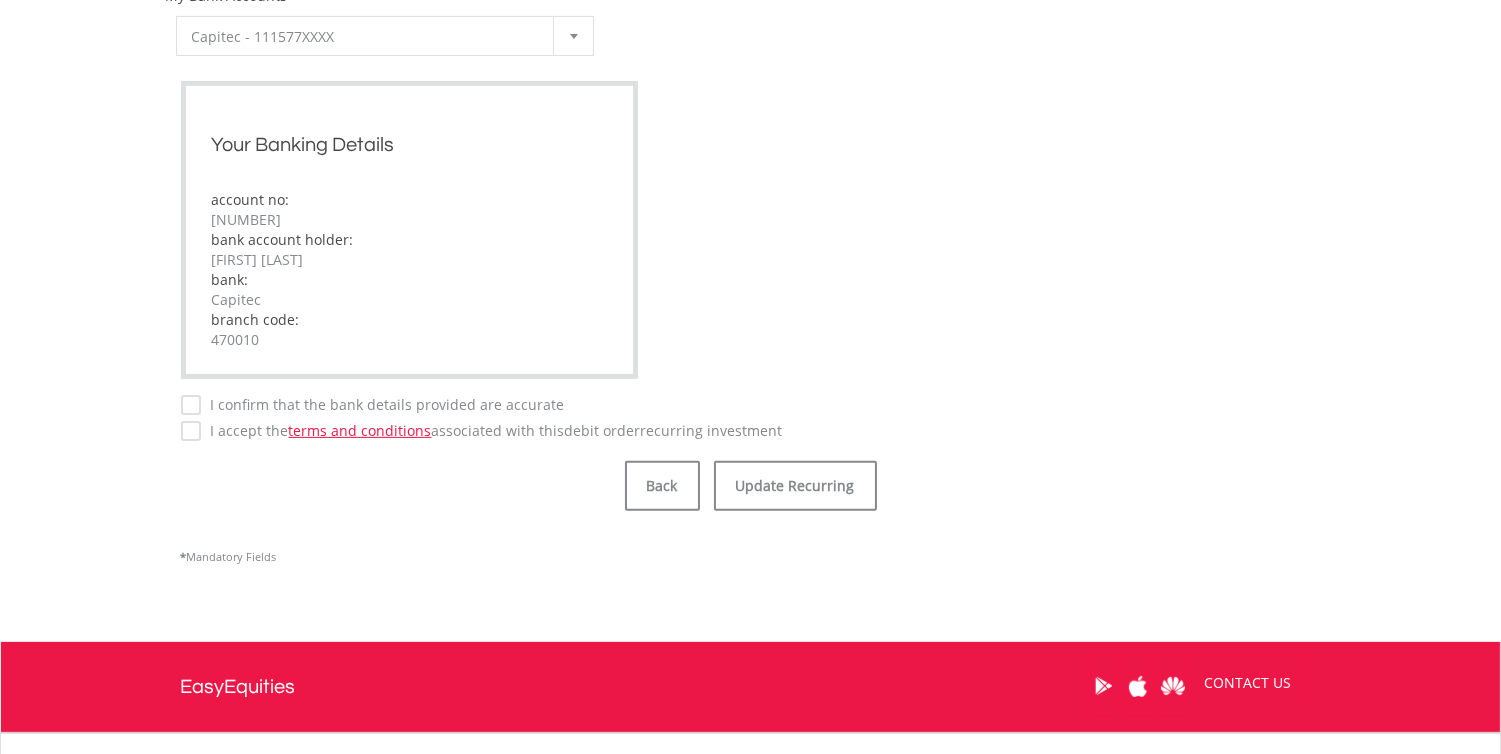 click on "I confirm that the bank details provided are accurate" at bounding box center [383, 405] 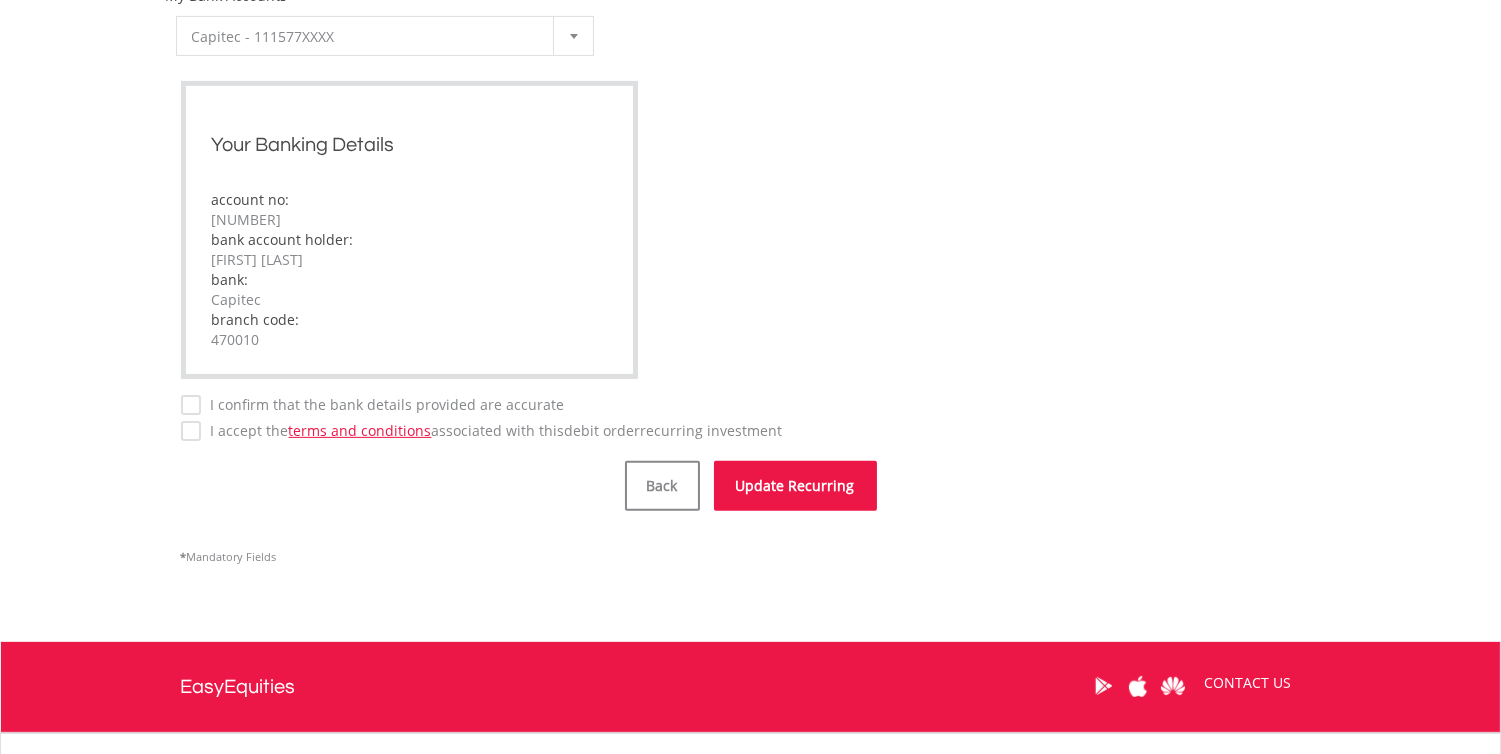 click on "Update Recurring" at bounding box center [795, 486] 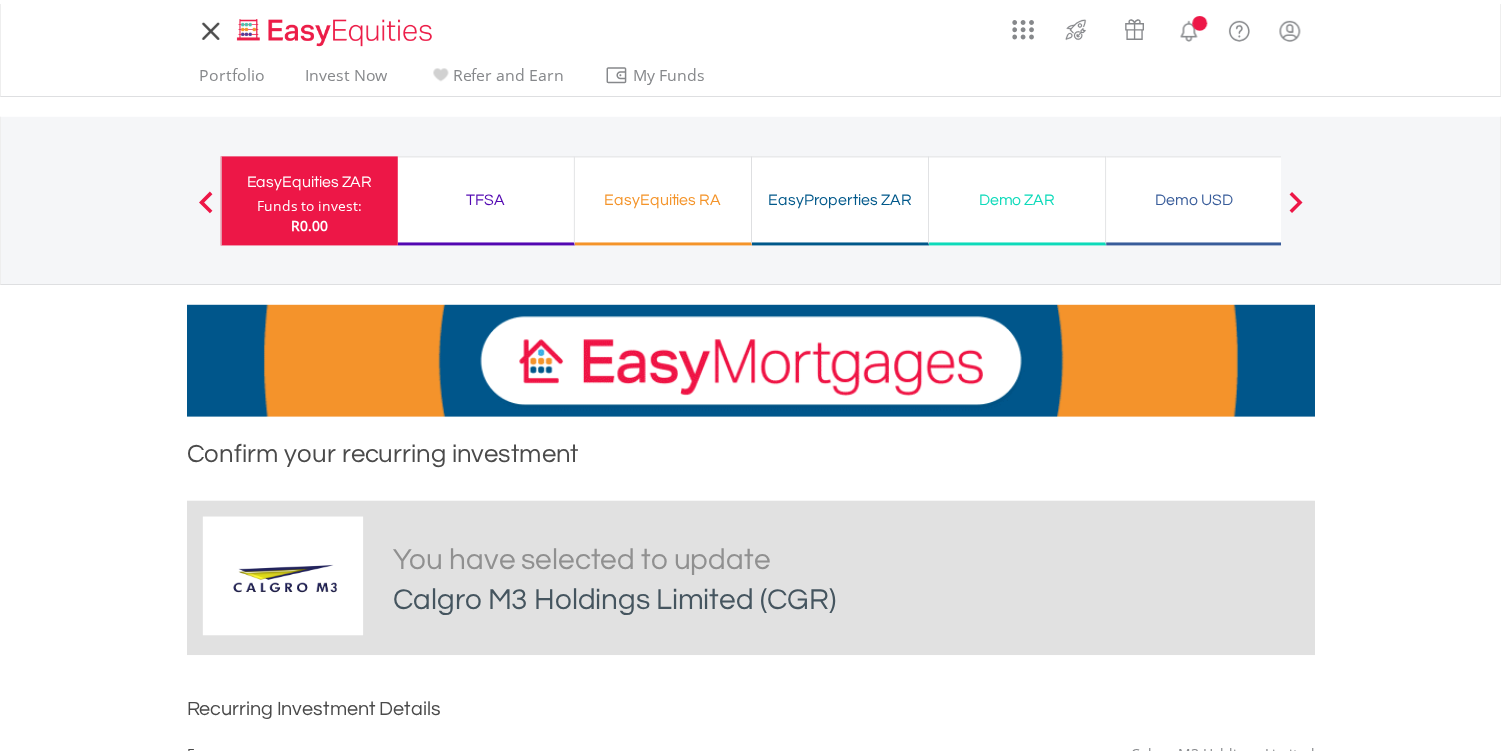 scroll, scrollTop: 0, scrollLeft: 0, axis: both 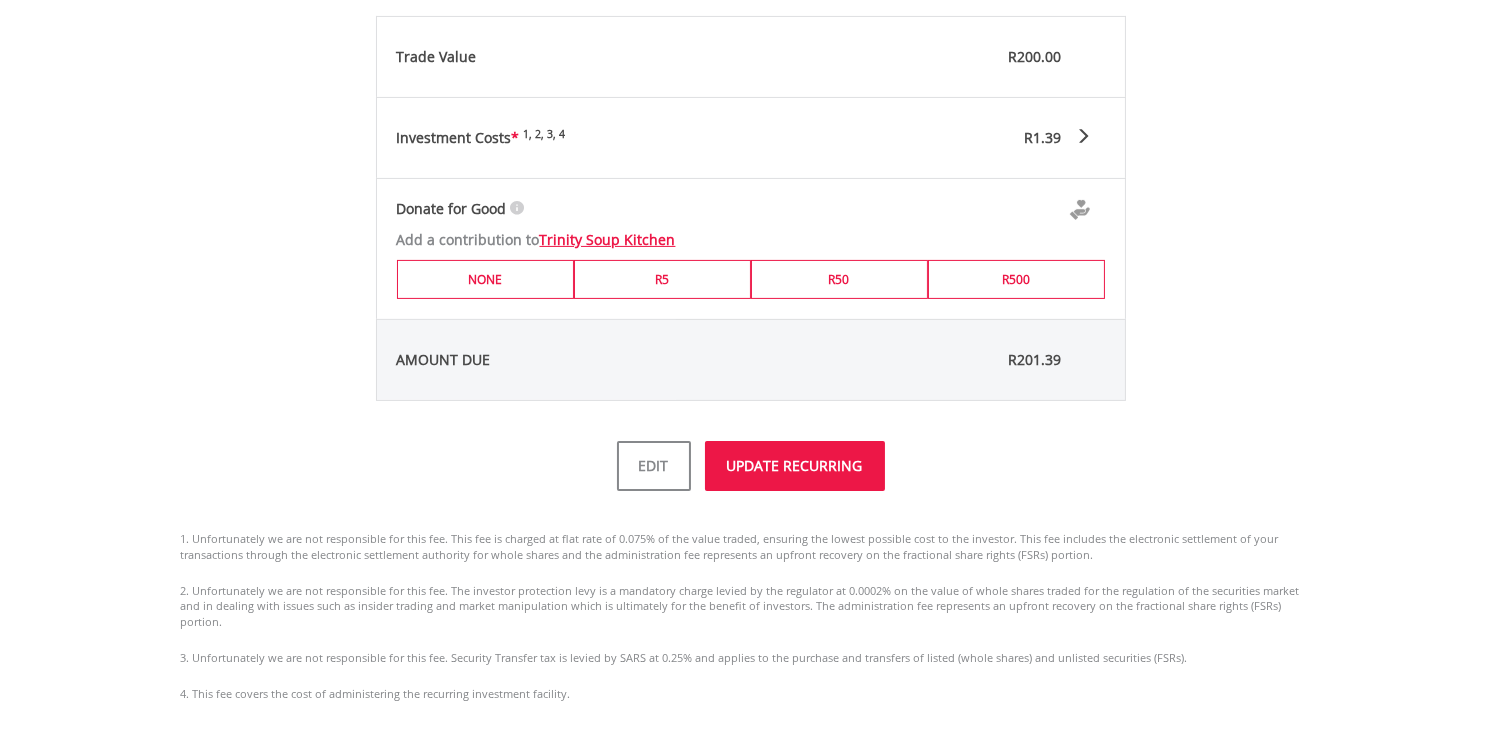 click on "UPDATE RECURRING" at bounding box center [795, 466] 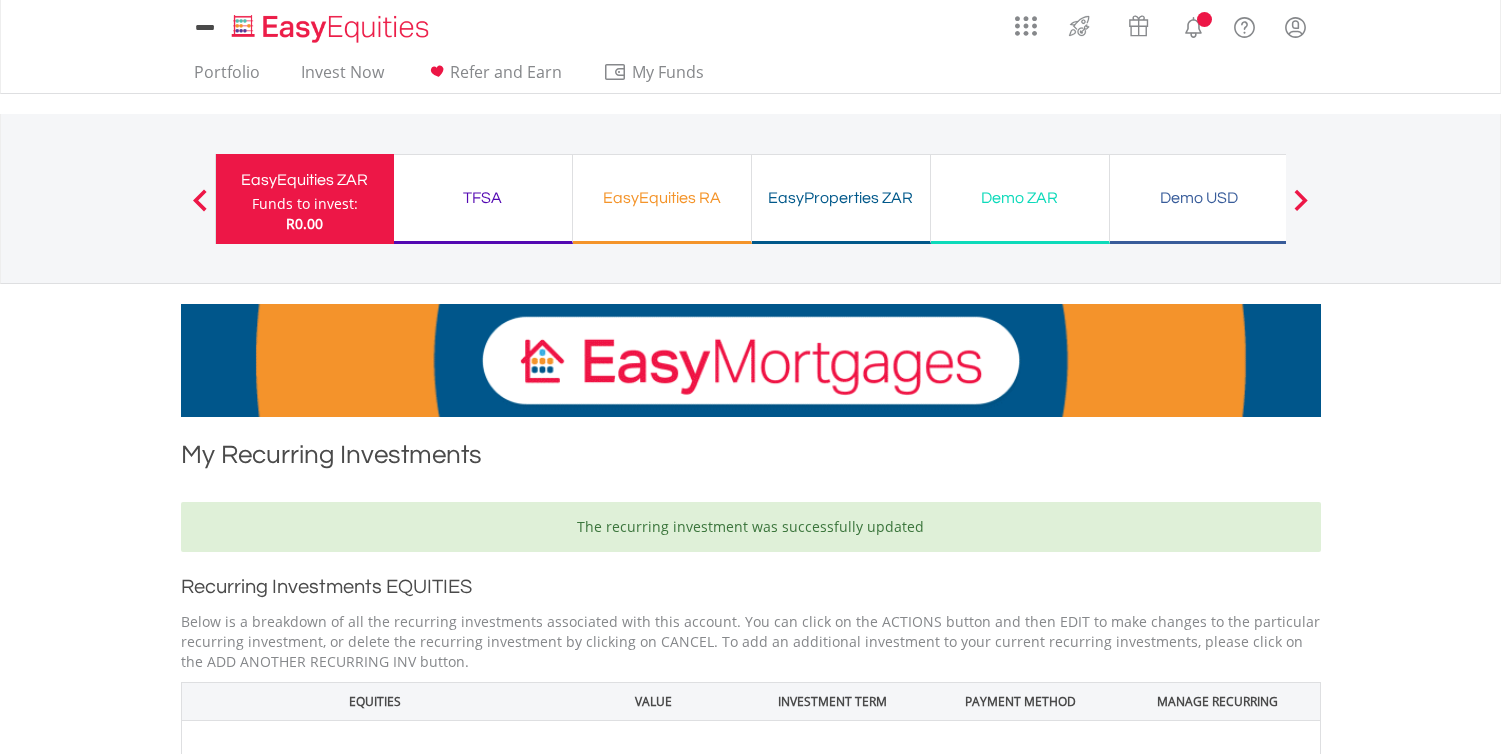 scroll, scrollTop: 0, scrollLeft: 0, axis: both 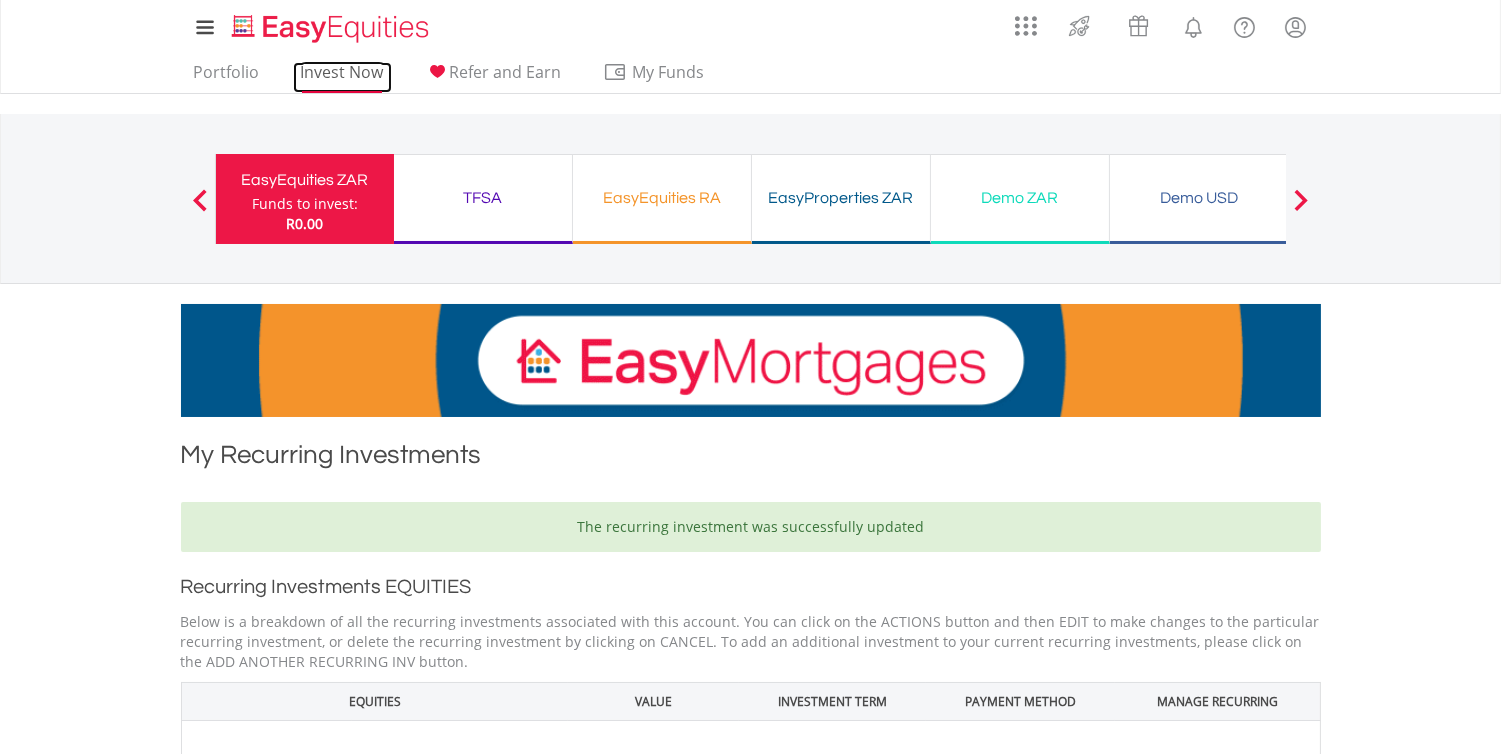 click on "Invest Now" at bounding box center (342, 77) 